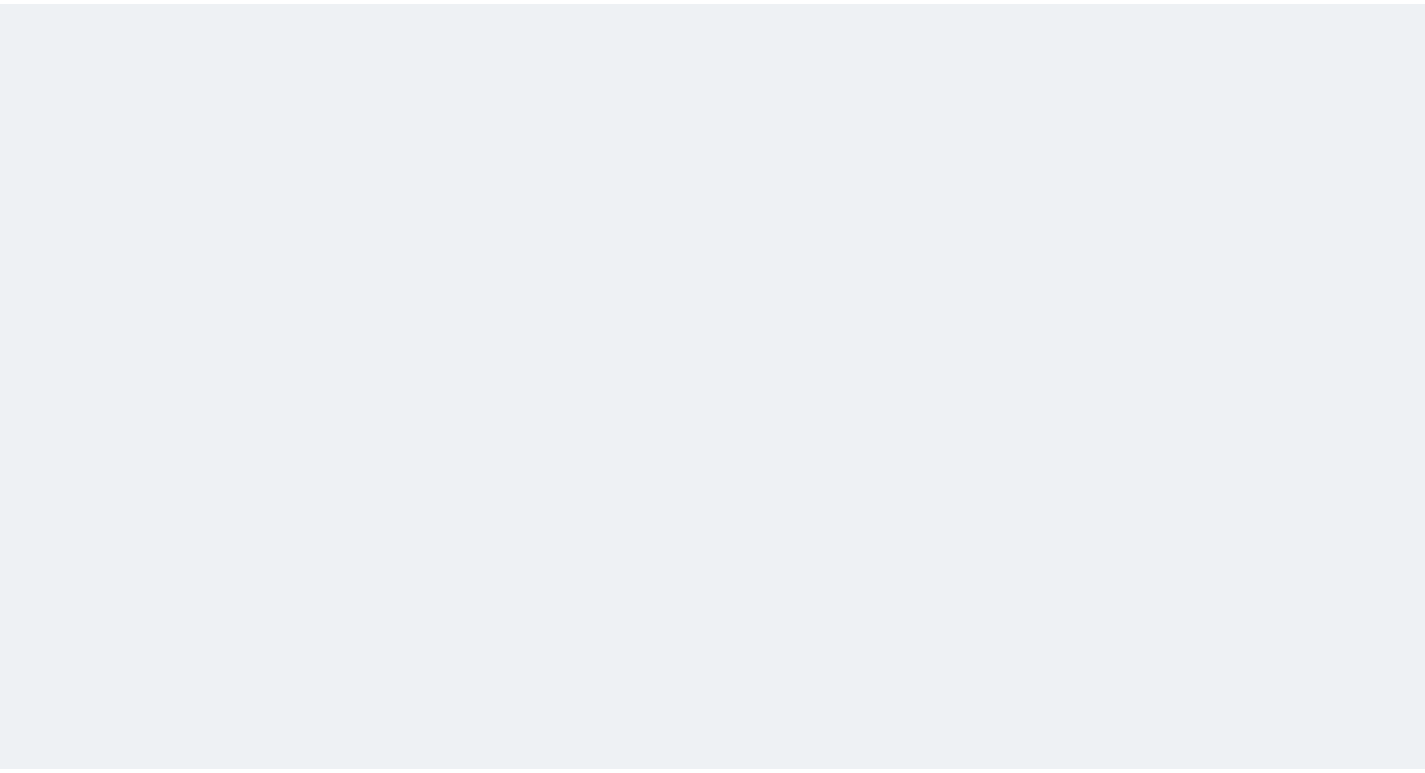 scroll, scrollTop: 0, scrollLeft: 0, axis: both 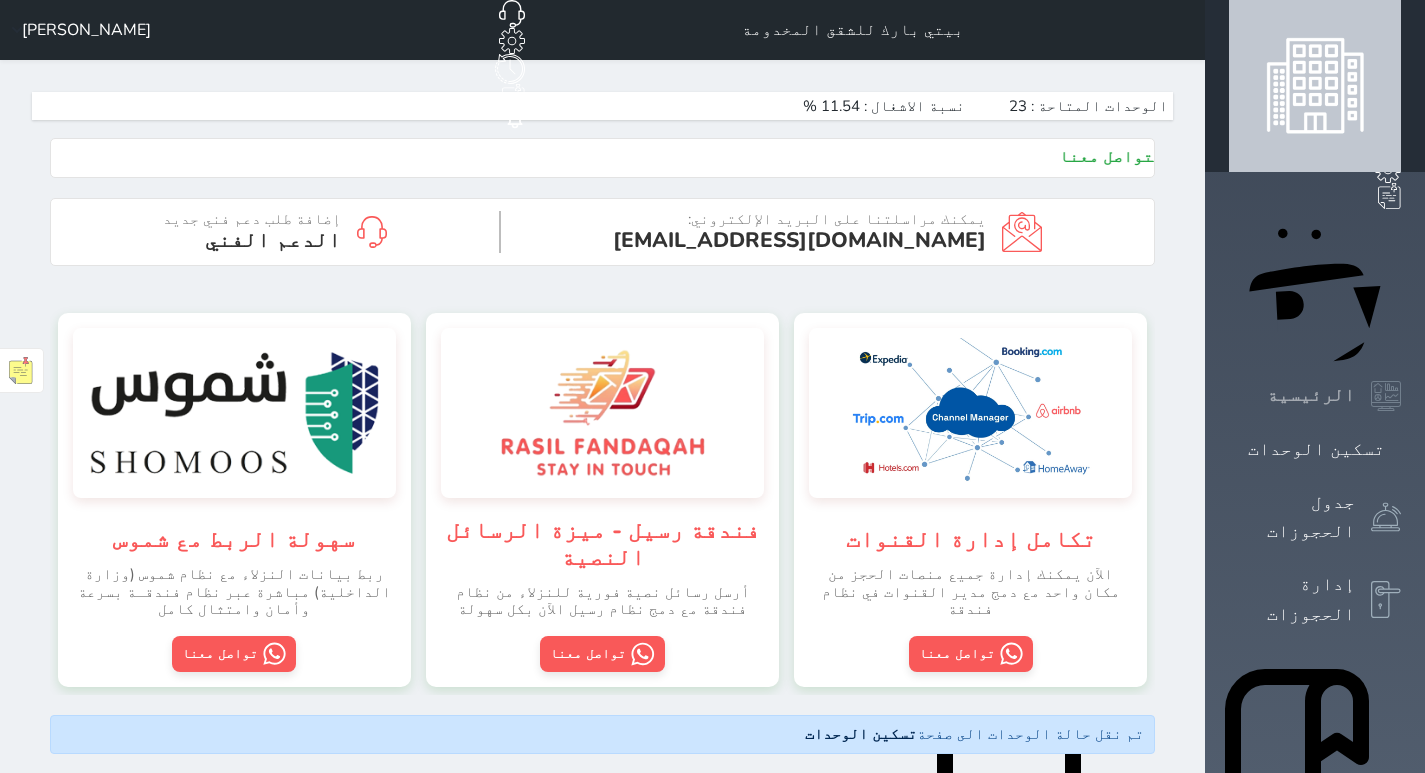 click on "الرئيسية" at bounding box center [1311, 395] 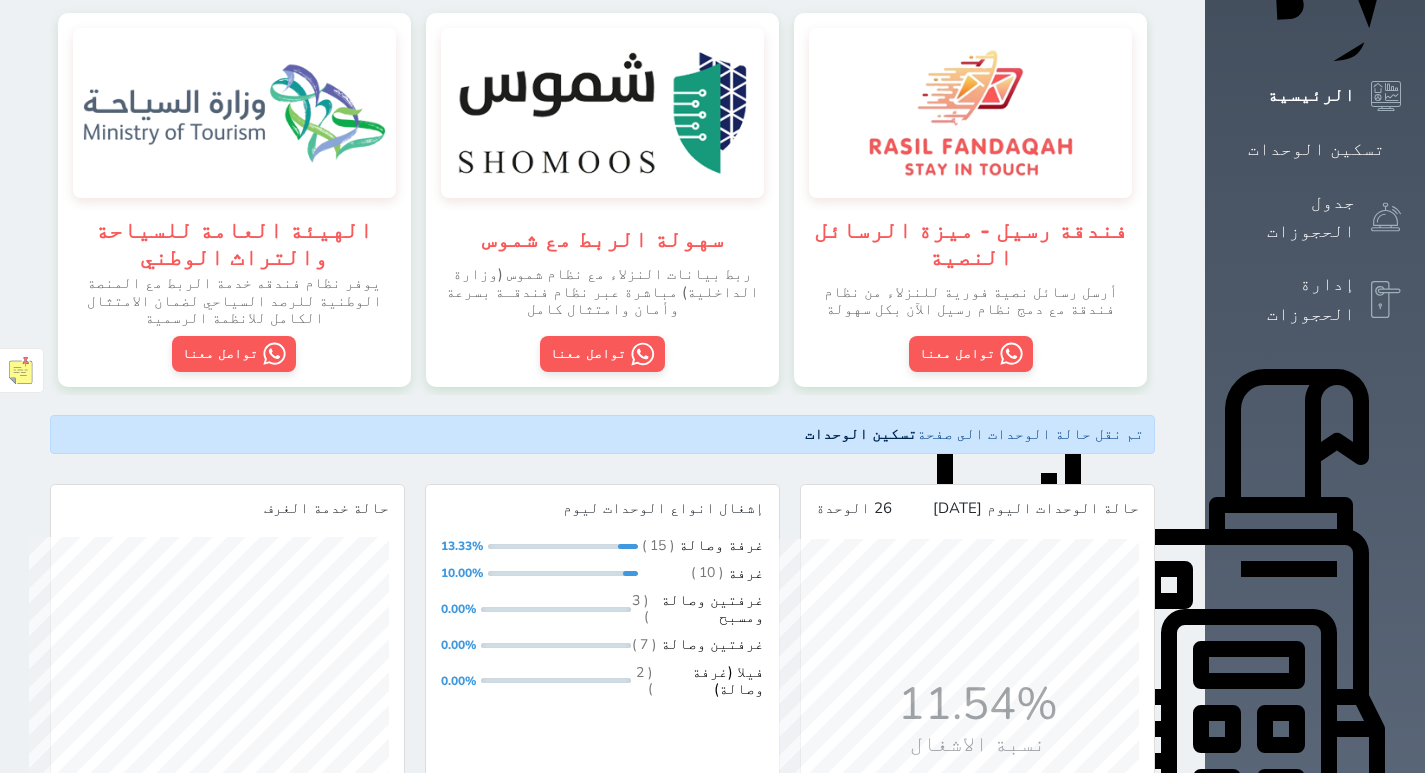 scroll, scrollTop: 400, scrollLeft: 0, axis: vertical 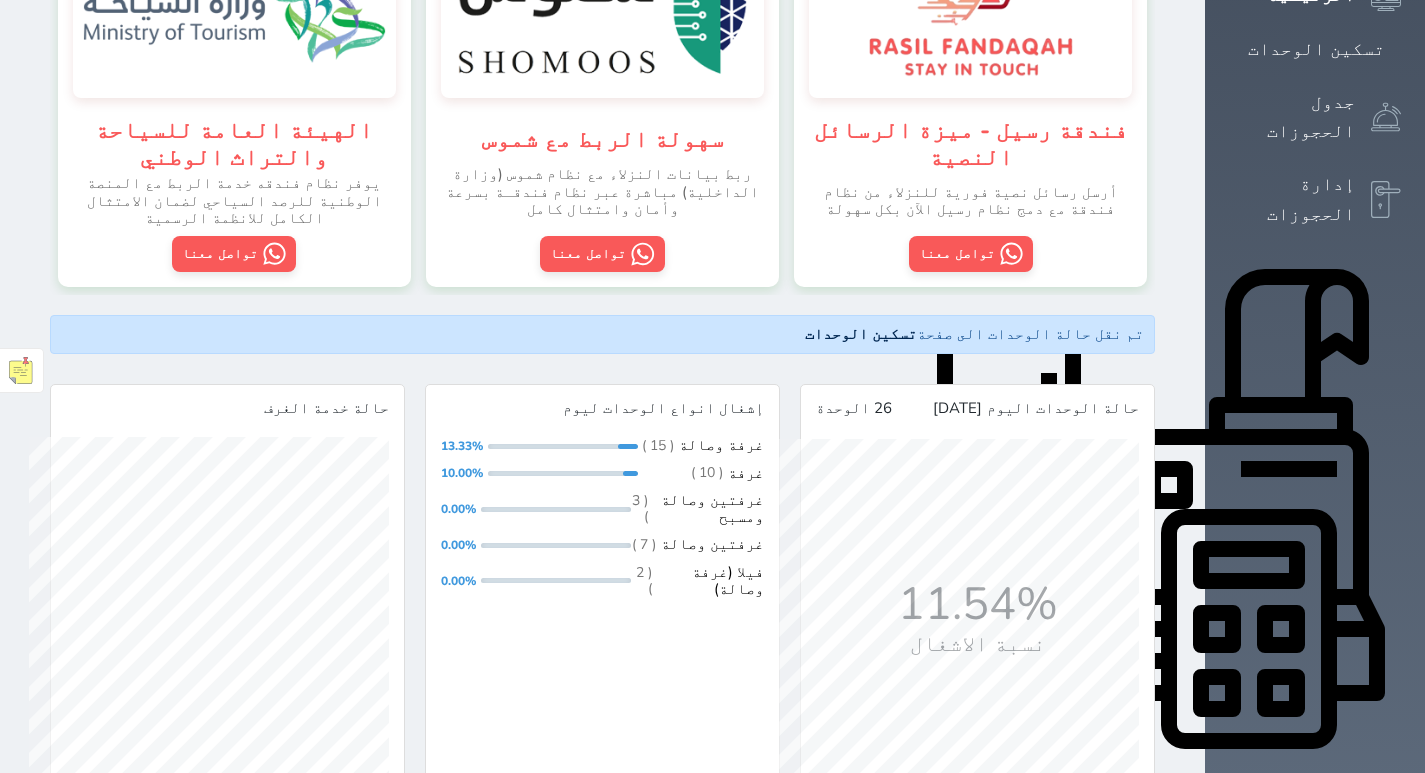click on "التقارير" at bounding box center (1311, 1099) 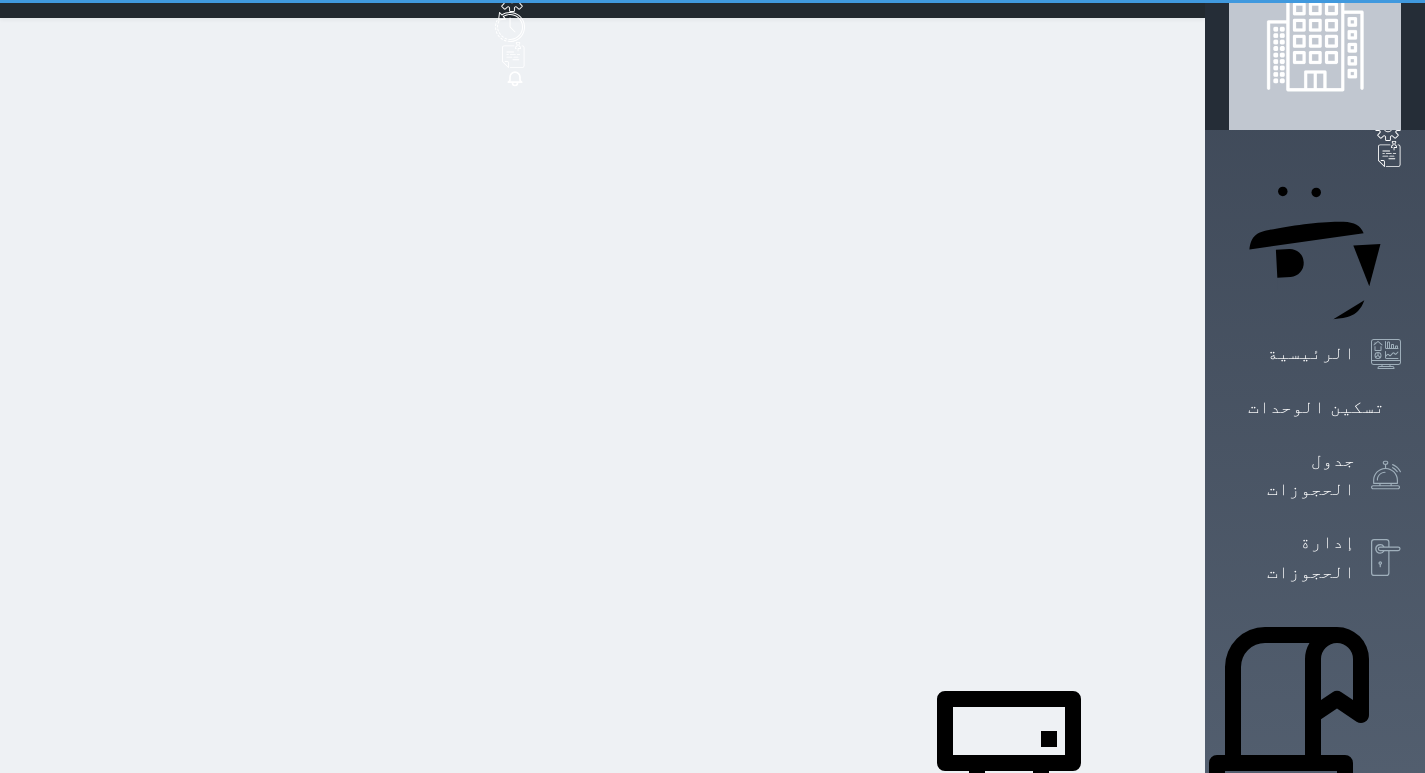 scroll, scrollTop: 0, scrollLeft: 0, axis: both 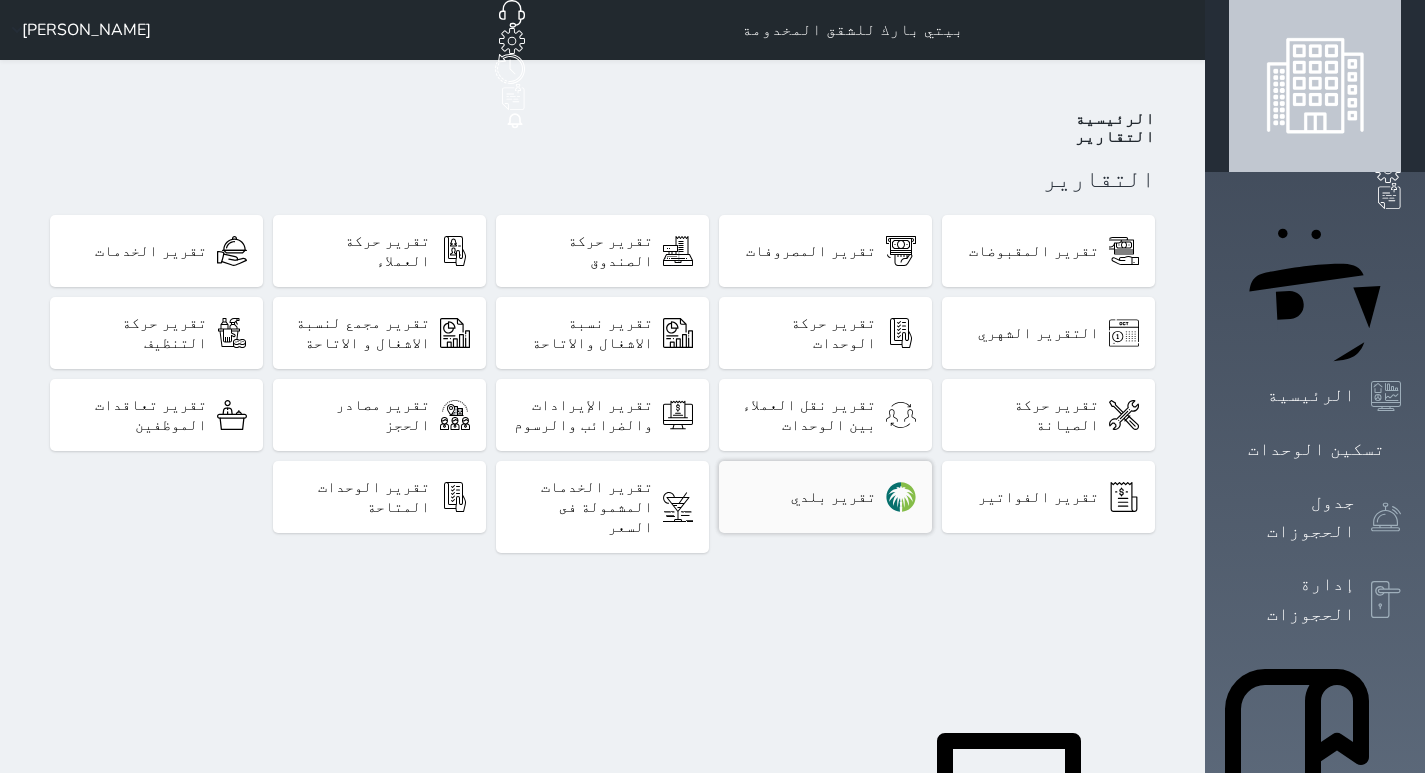 click on "تقرير بلدي" at bounding box center (833, 497) 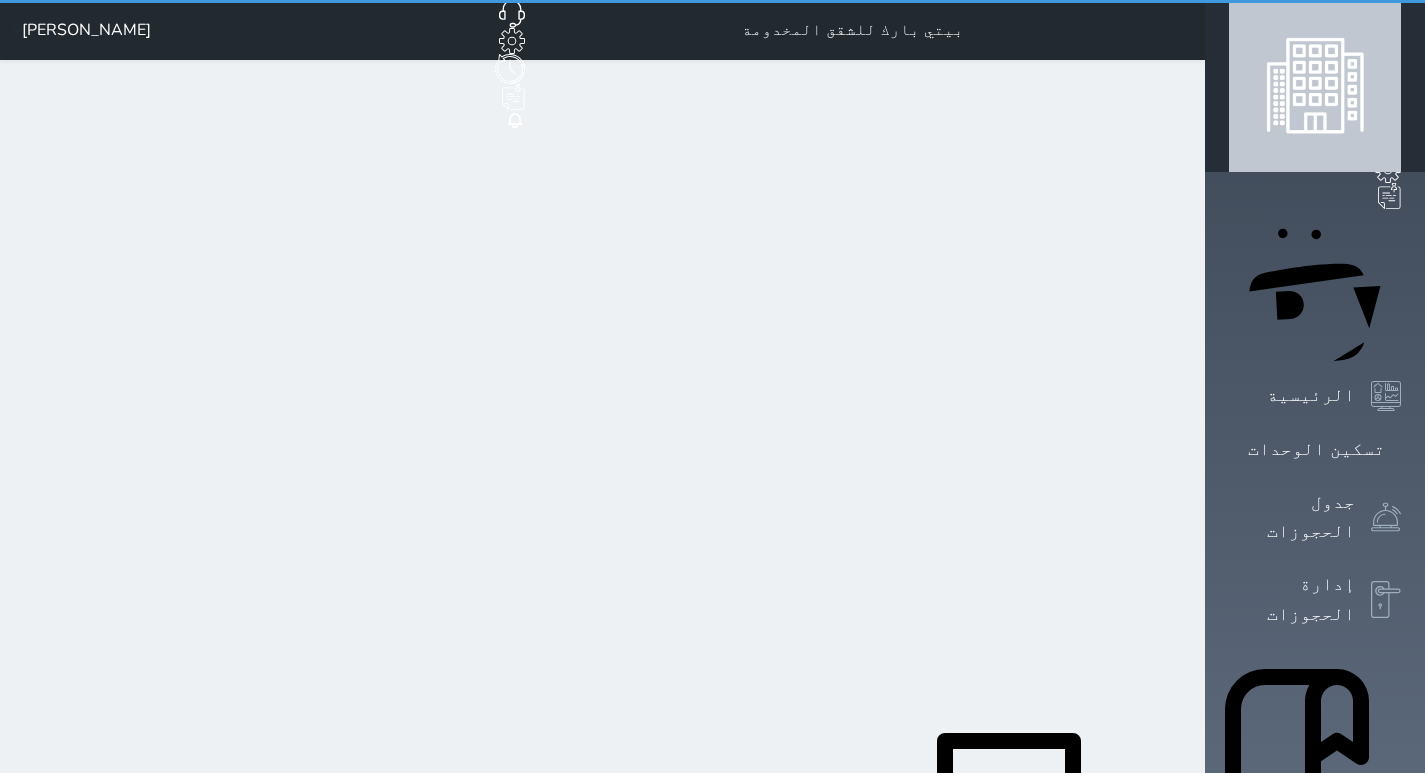 click on "تقرير بلدي" at bounding box center (833, 497) 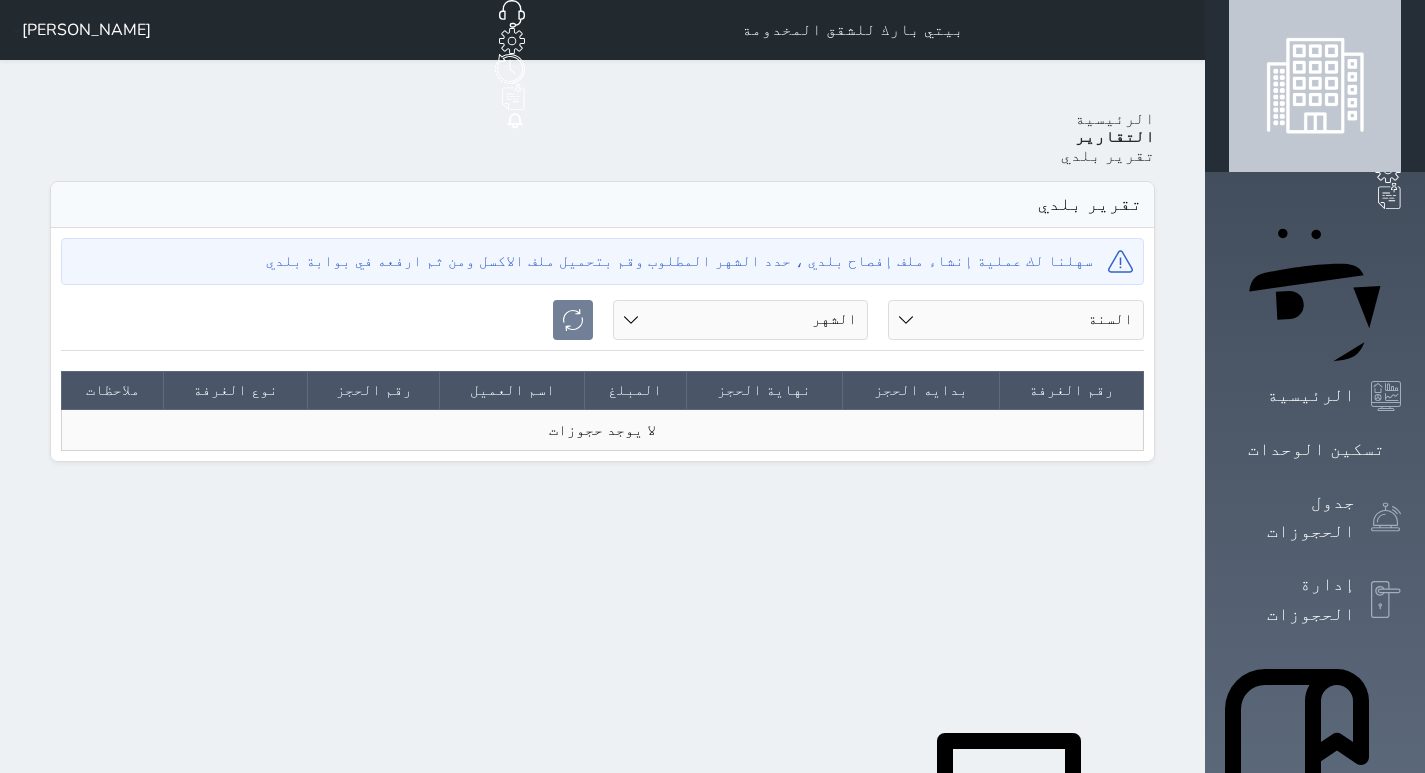click on "السنة   2020 2021 2022 2023 2024 2025" at bounding box center (1016, 320) 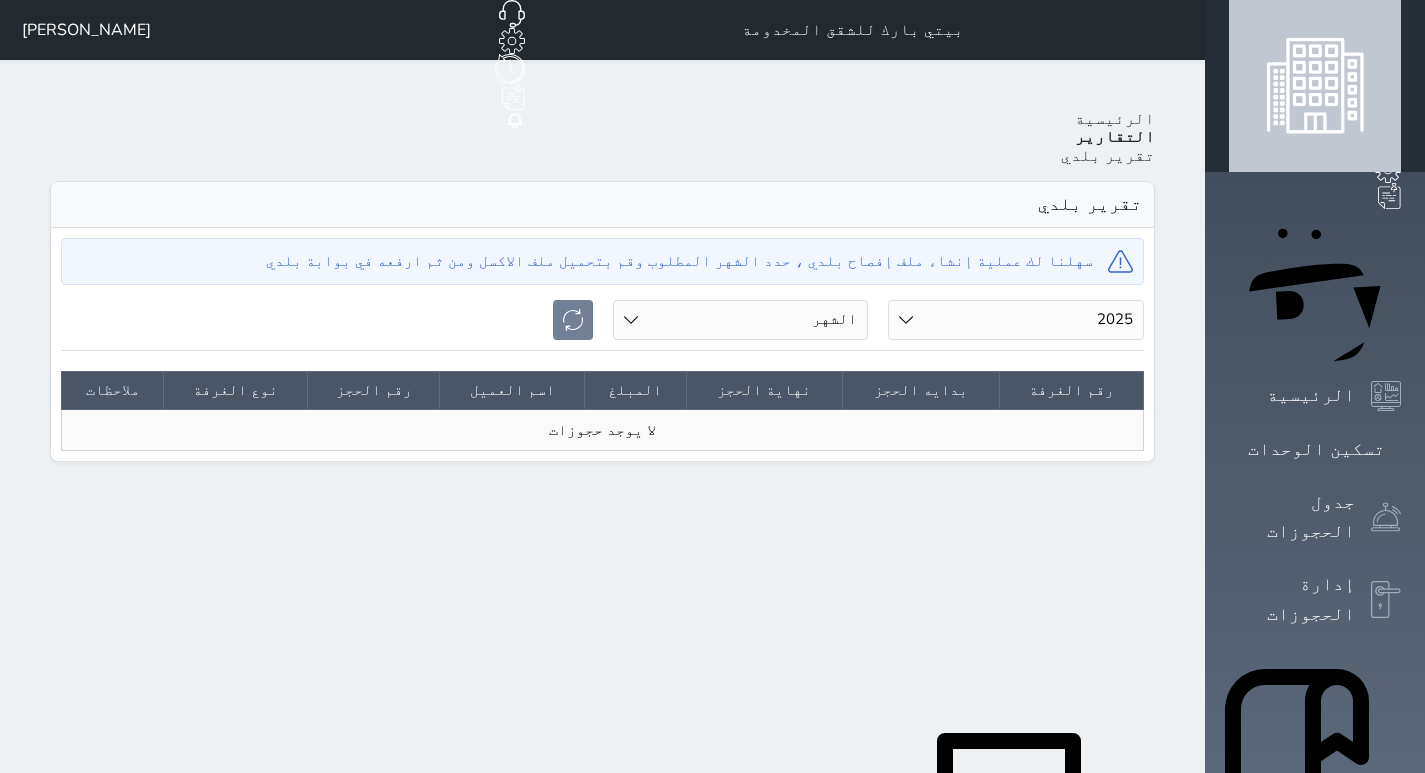 click on "السنة   2020 2021 2022 2023 2024 2025" at bounding box center (1016, 320) 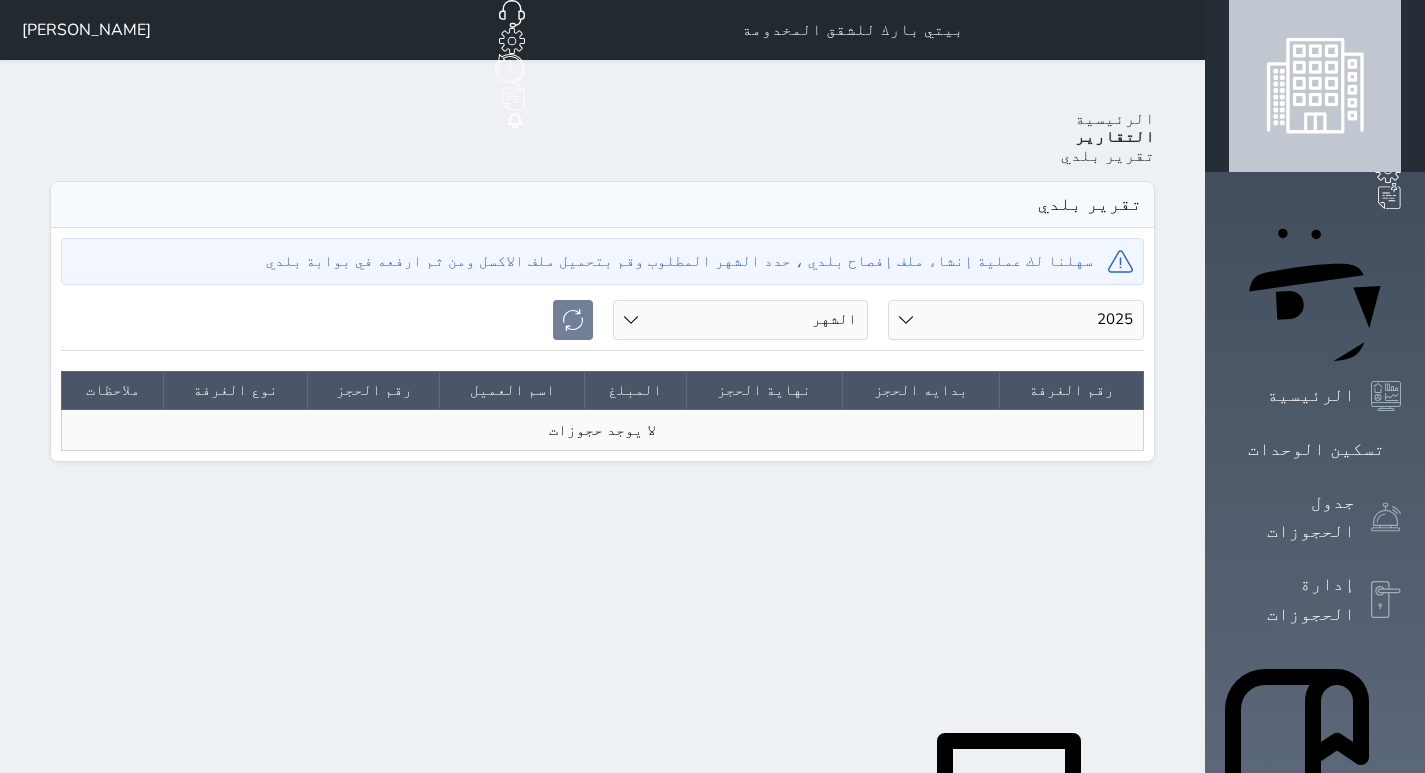 click on "الشهر   [DATE] فبراير مارس أبريل مايو يونيو يوليو" at bounding box center [741, 320] 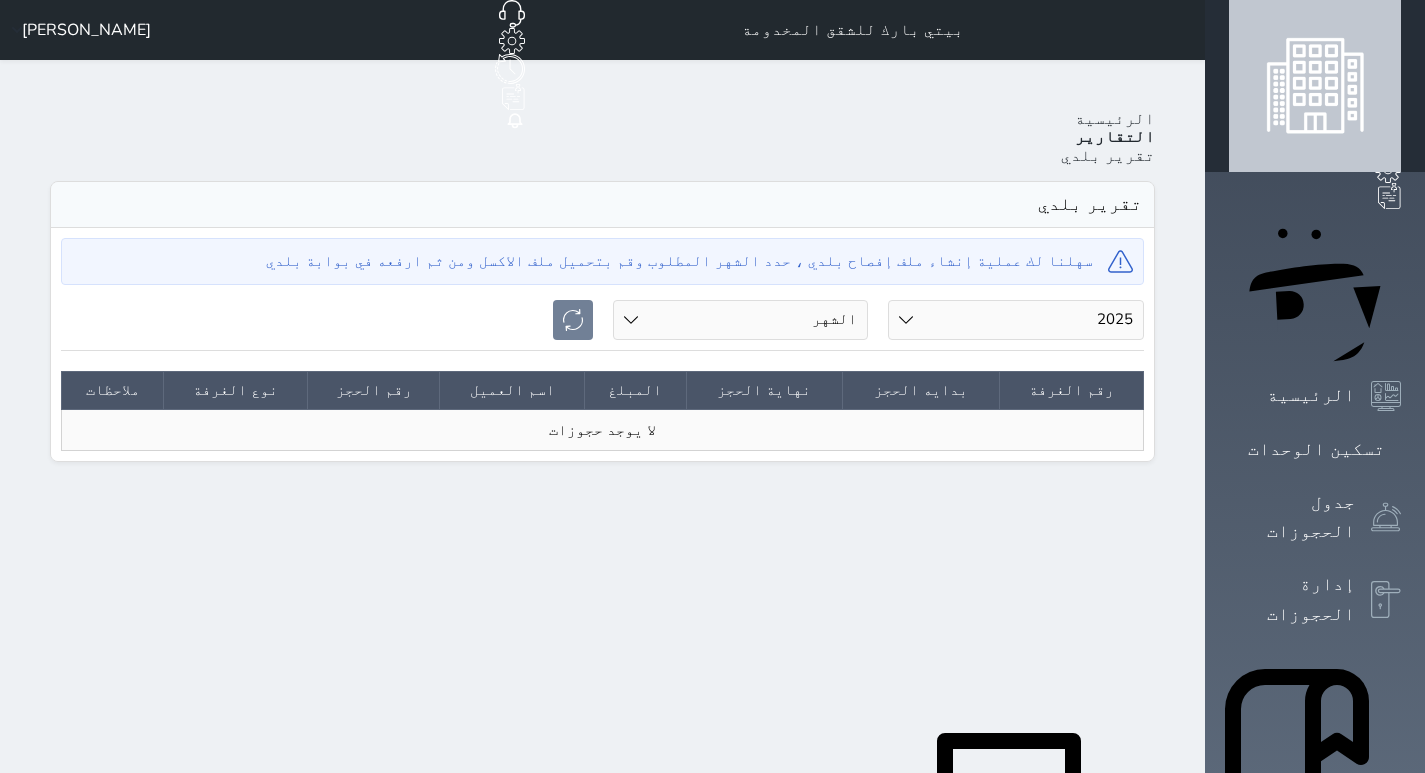 select on "06" 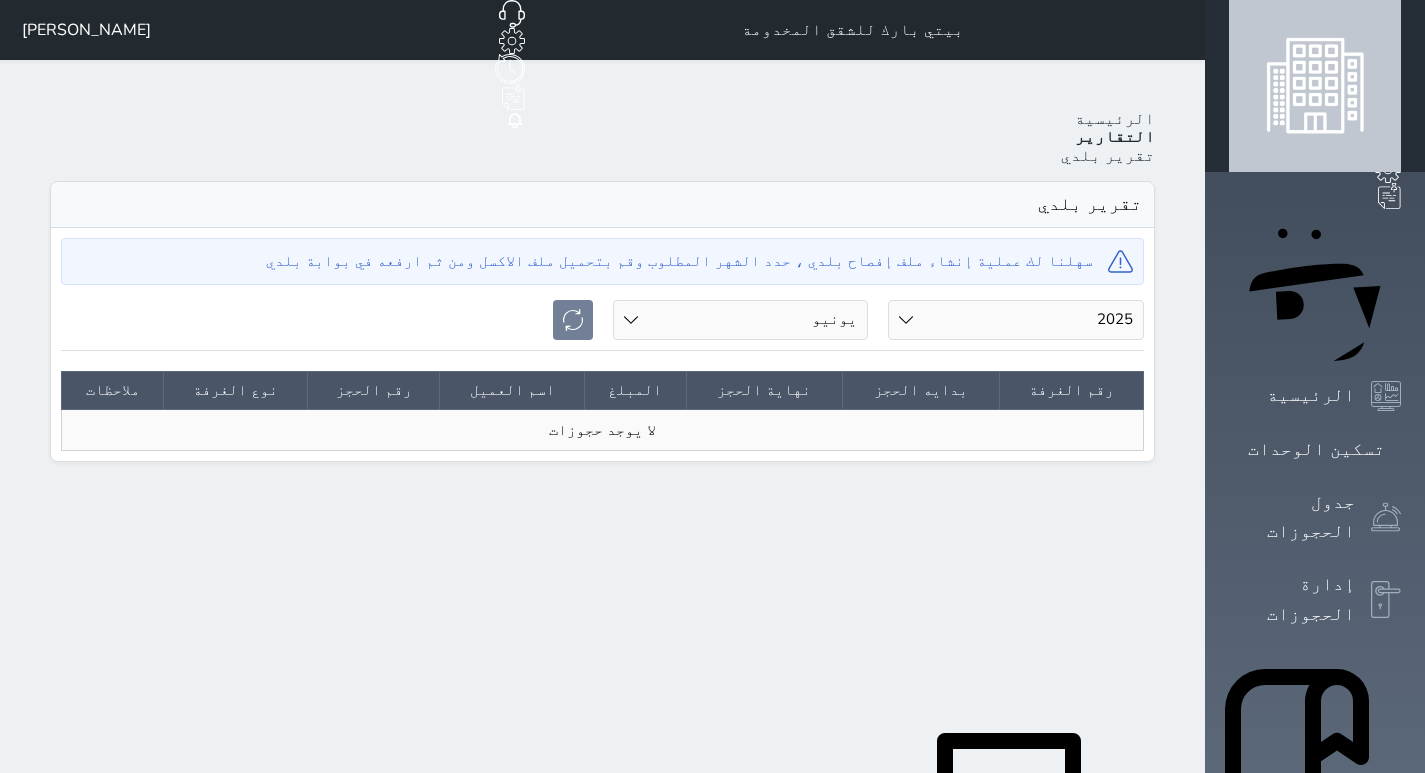 click on "الشهر   [DATE] فبراير مارس أبريل مايو يونيو يوليو" at bounding box center (741, 320) 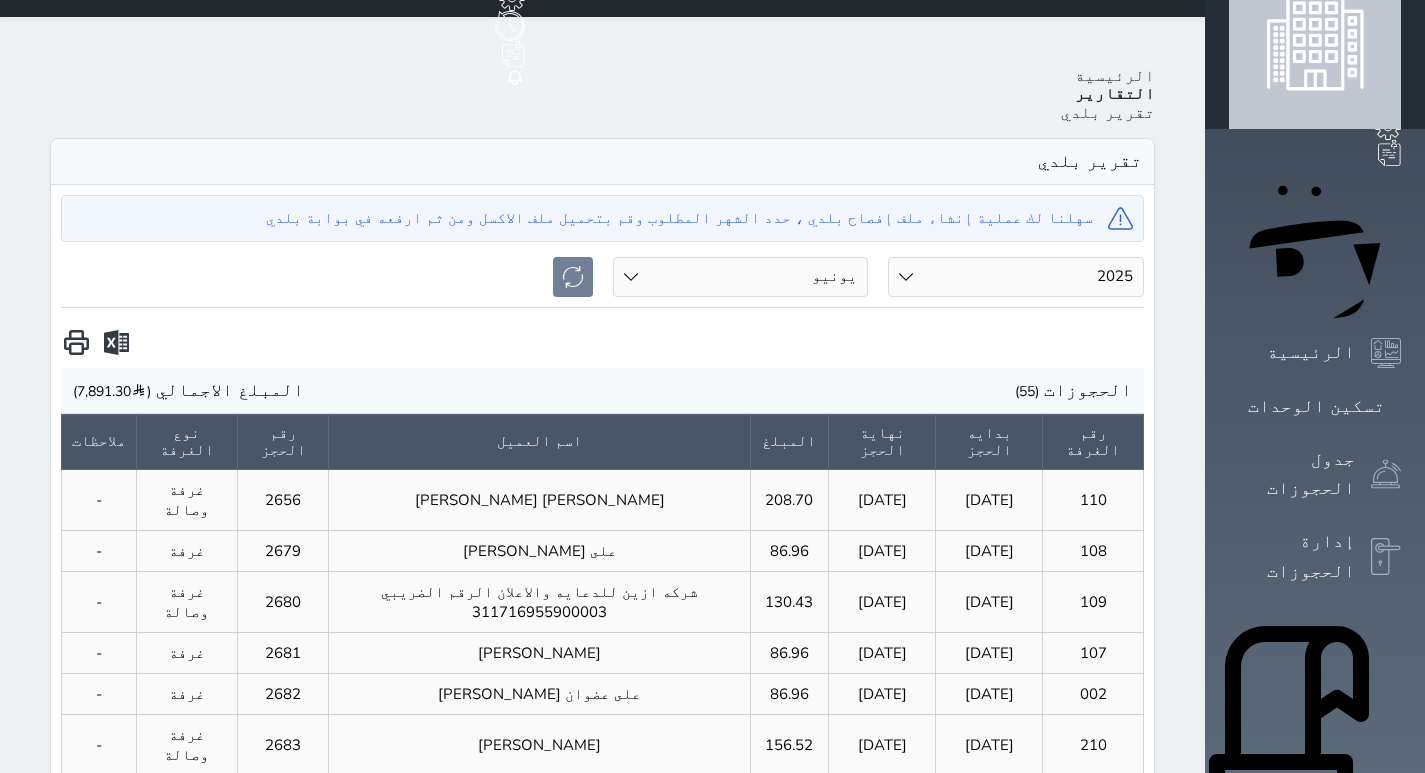 scroll, scrollTop: 0, scrollLeft: 0, axis: both 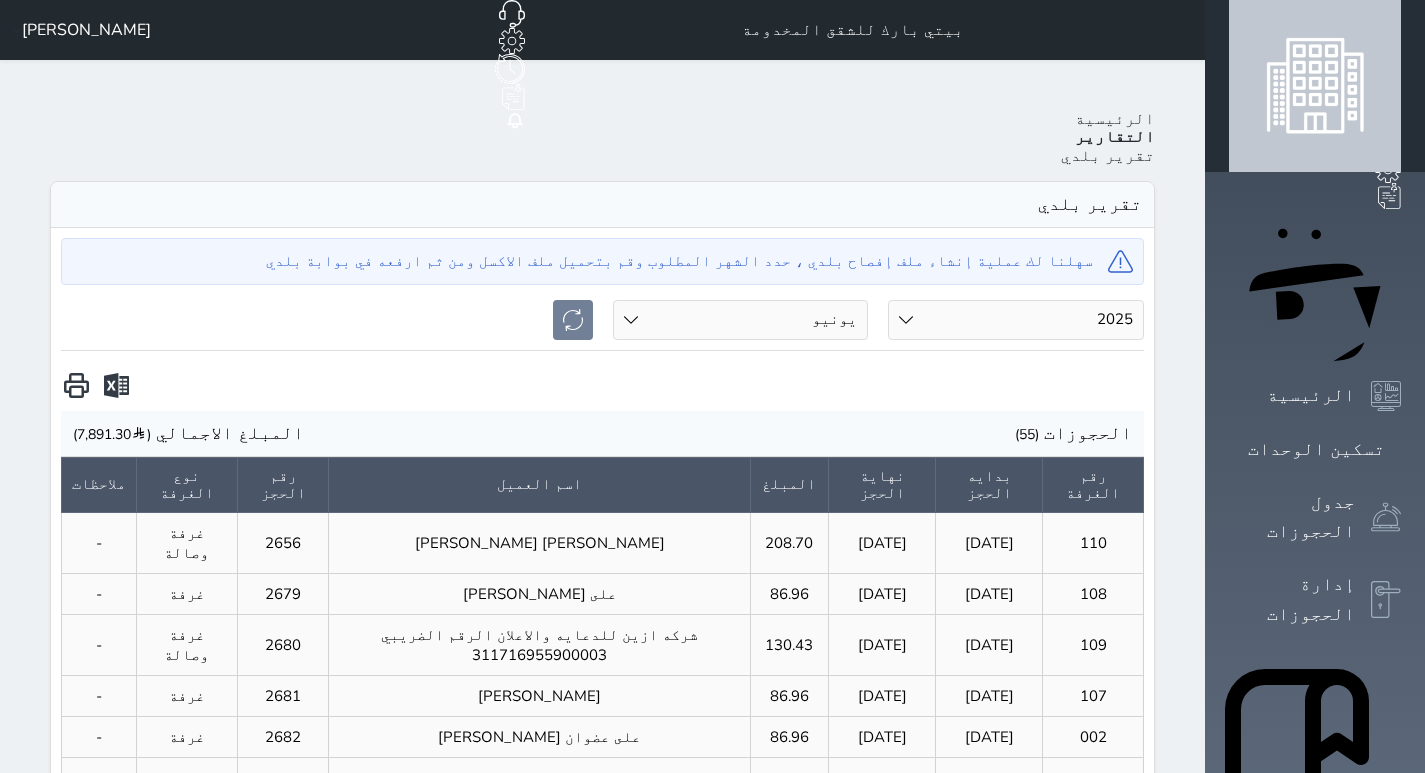 click at bounding box center [116, 386] 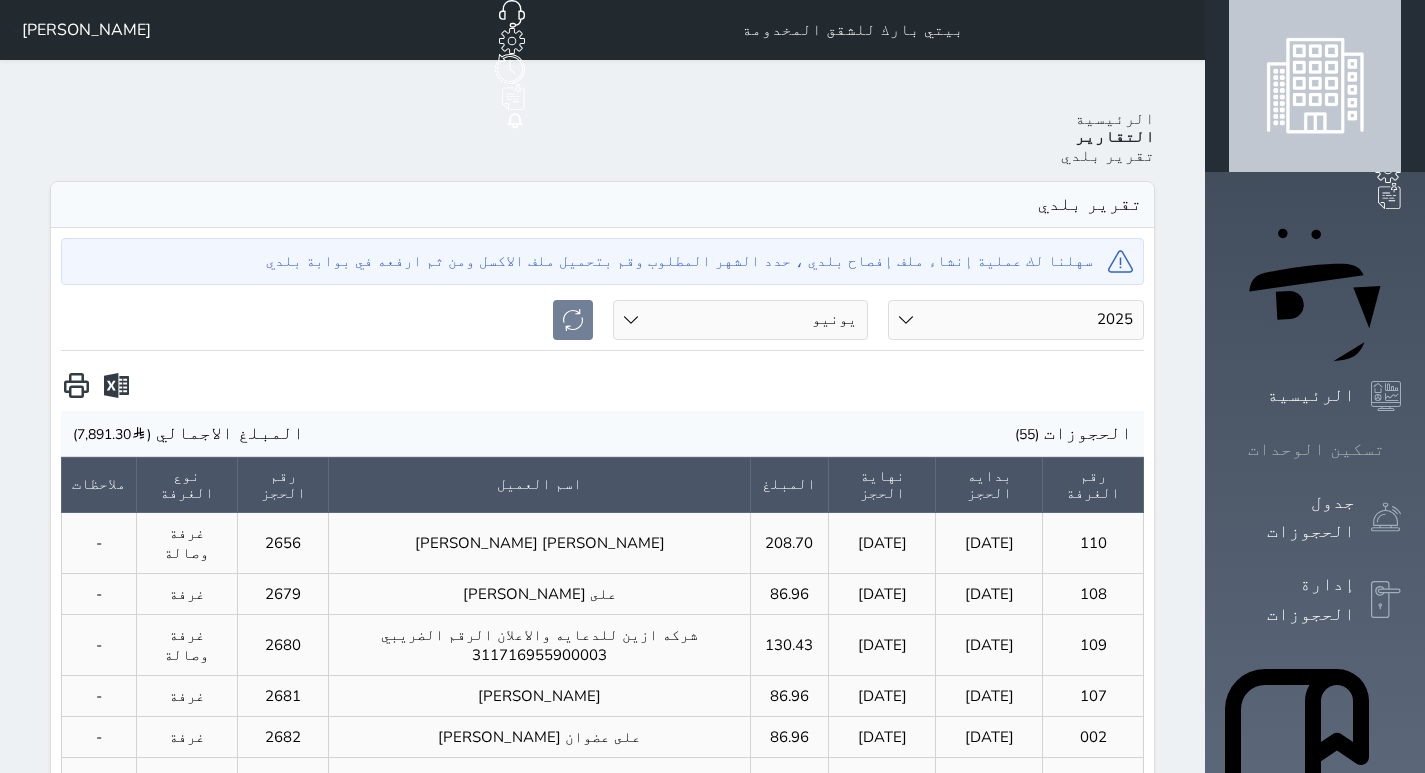 click 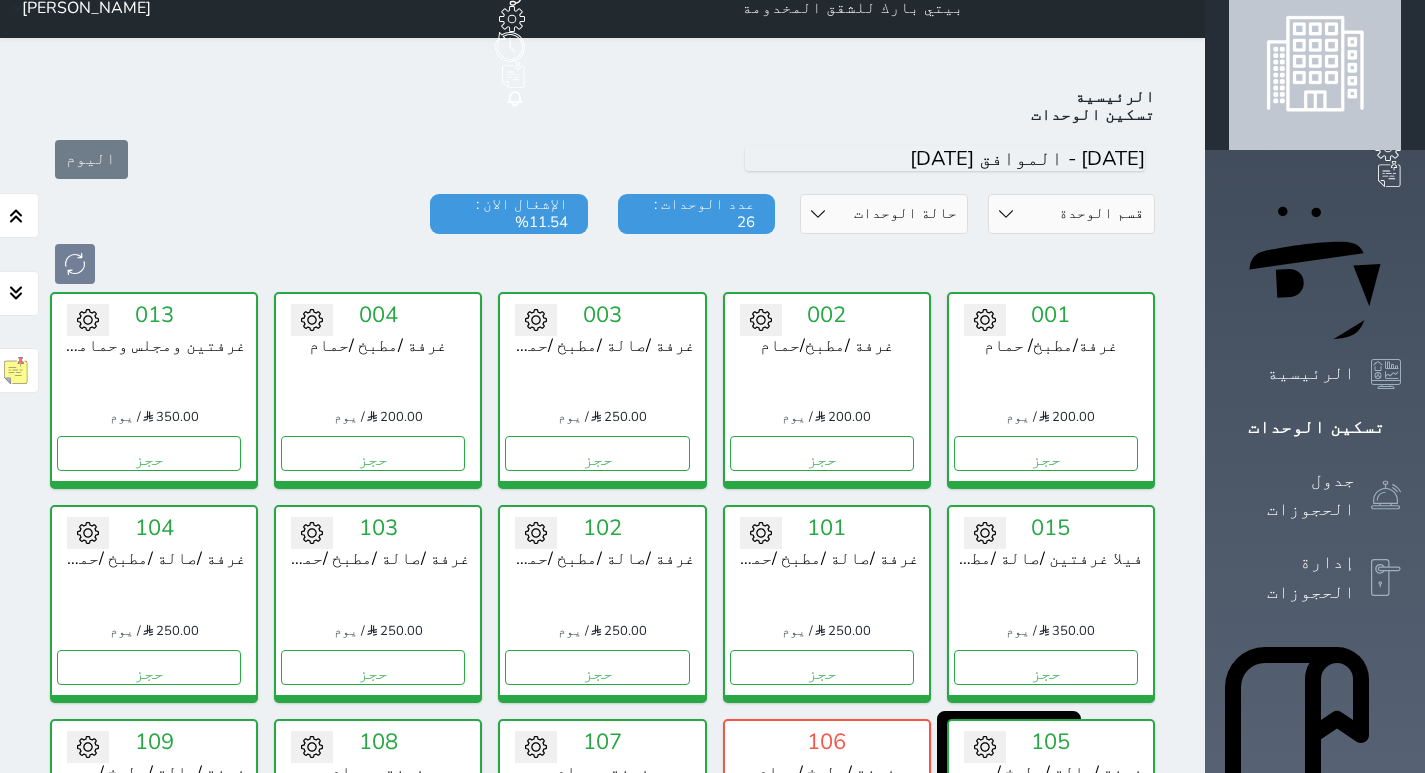 scroll, scrollTop: 0, scrollLeft: 0, axis: both 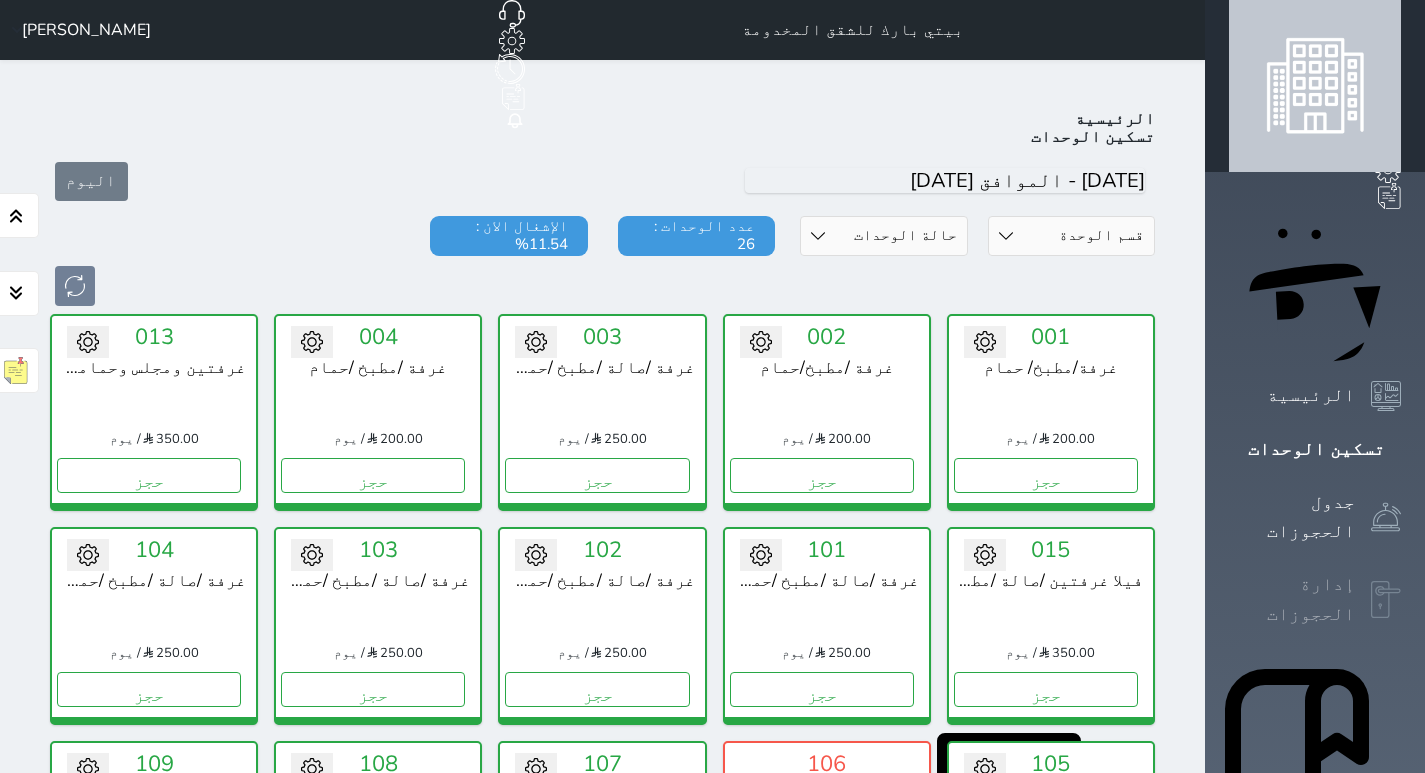click on "إدارة الحجوزات" at bounding box center (1292, 599) 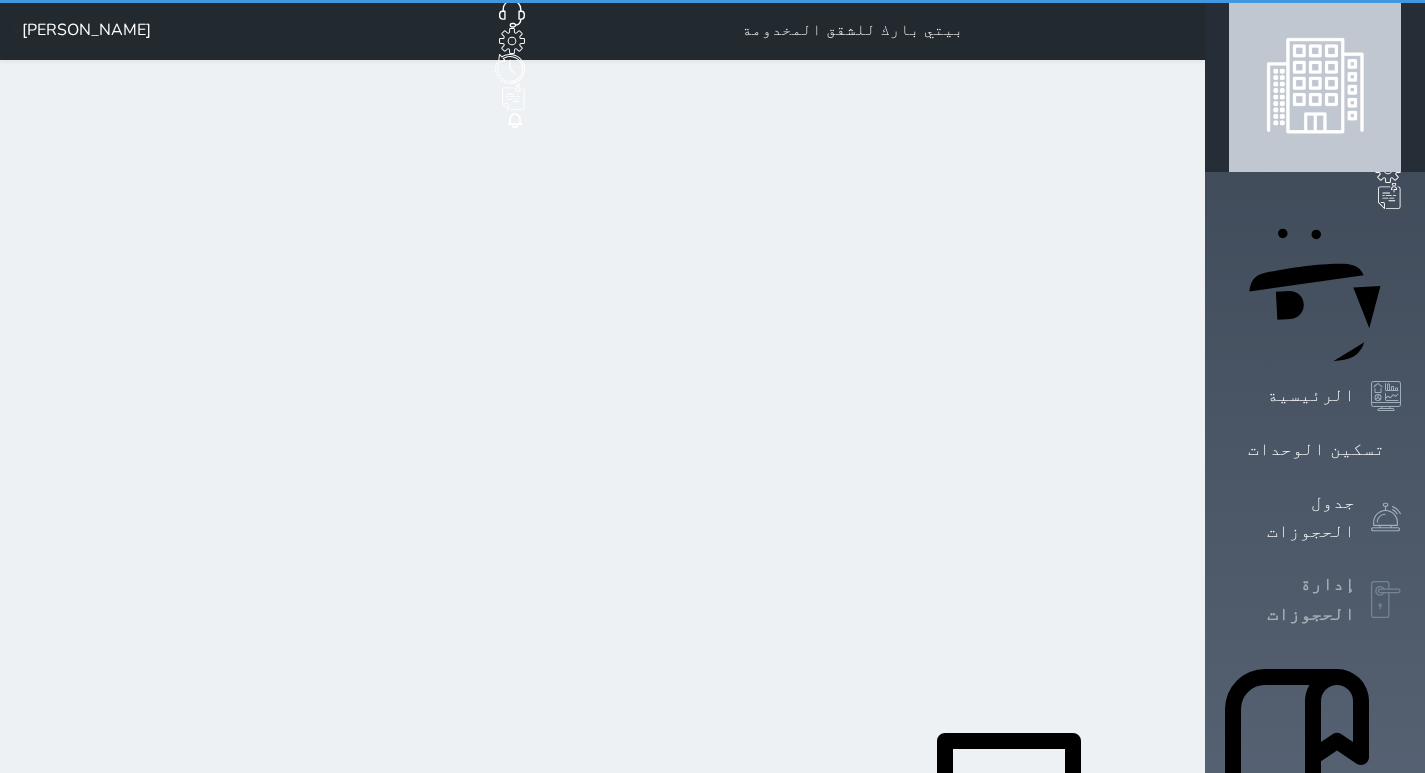 select on "open_all" 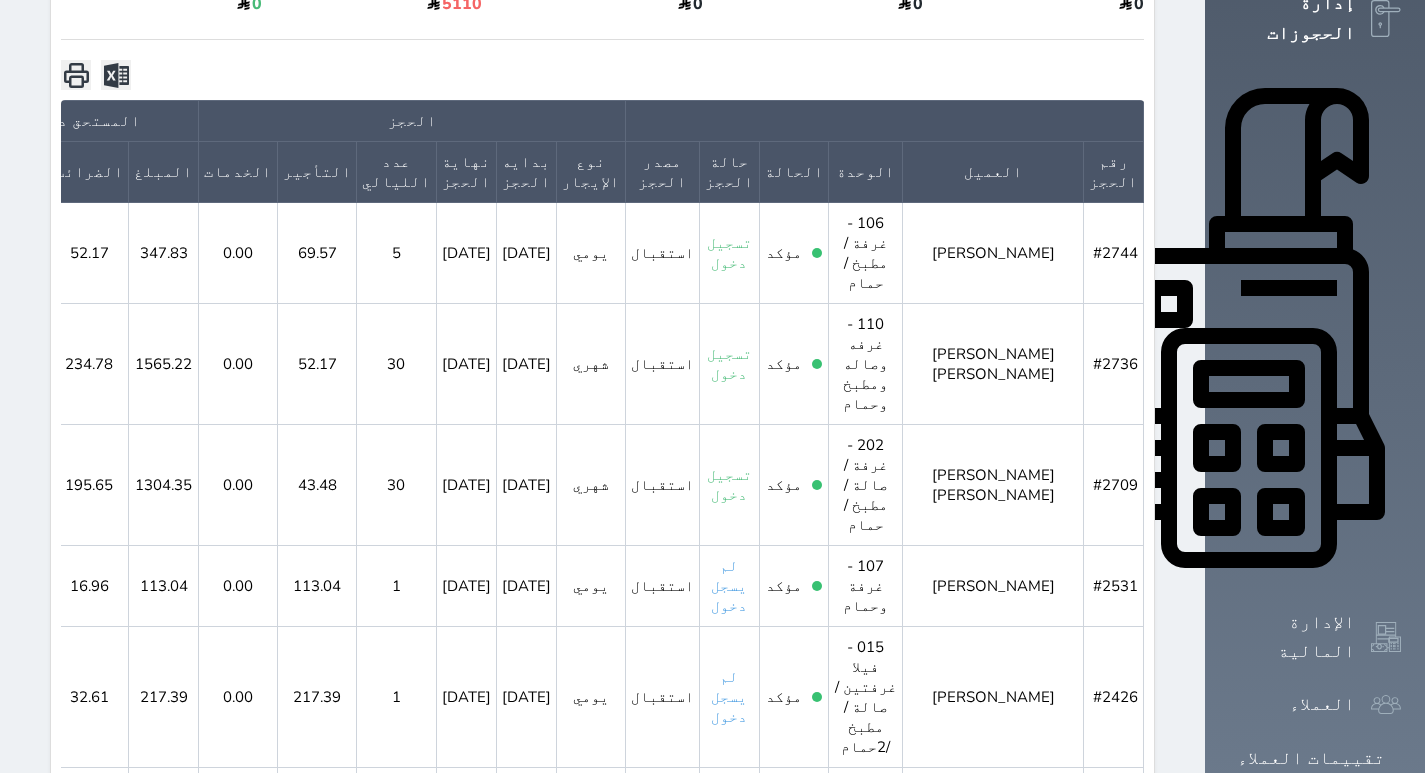 scroll, scrollTop: 578, scrollLeft: 0, axis: vertical 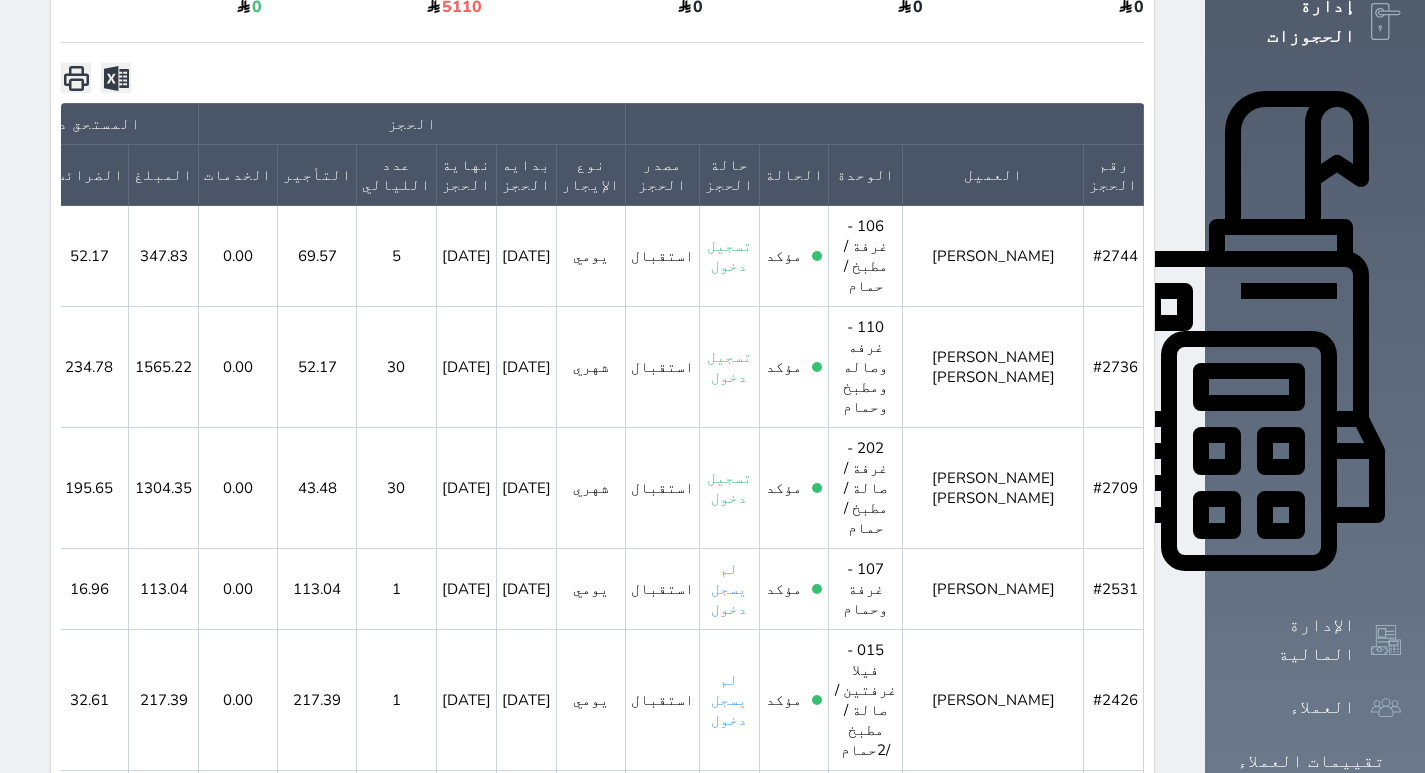 click 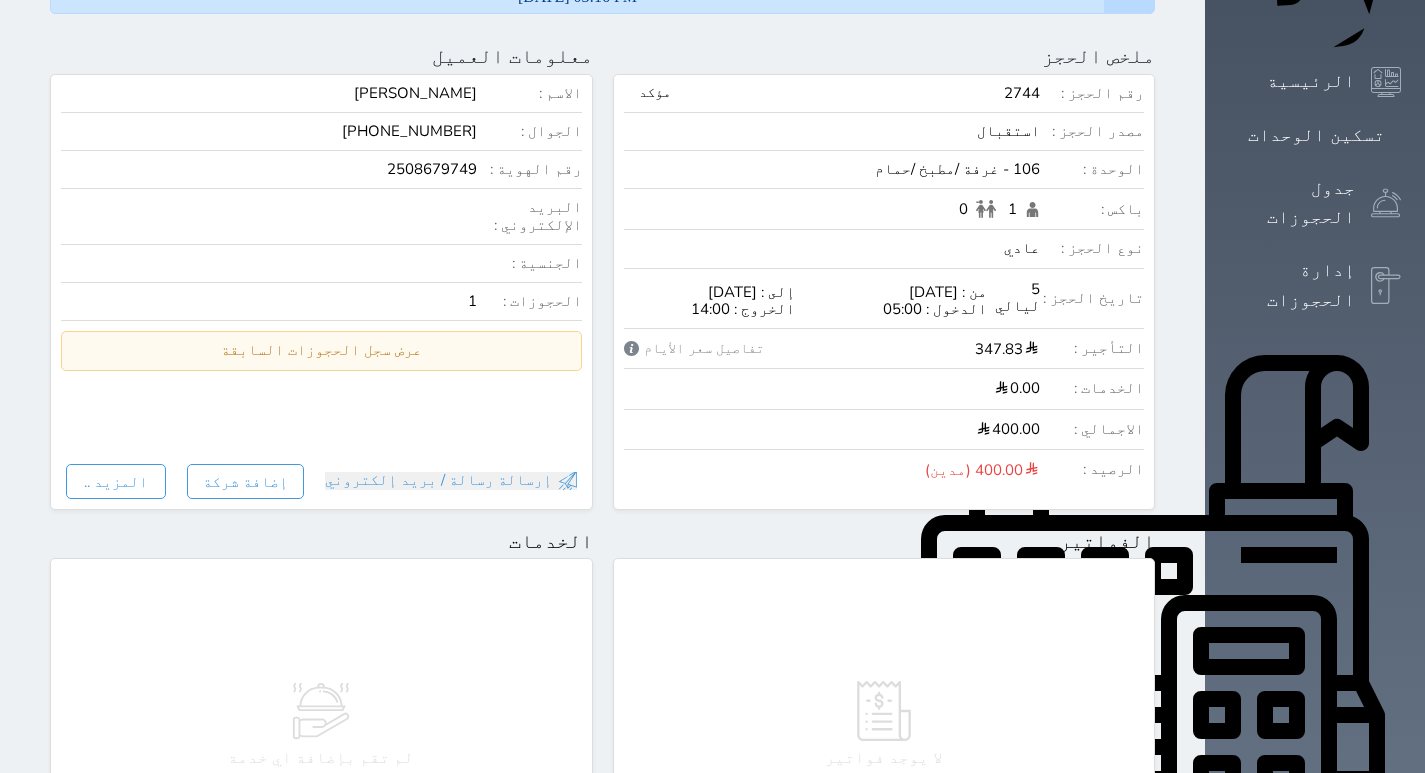 scroll, scrollTop: 0, scrollLeft: 0, axis: both 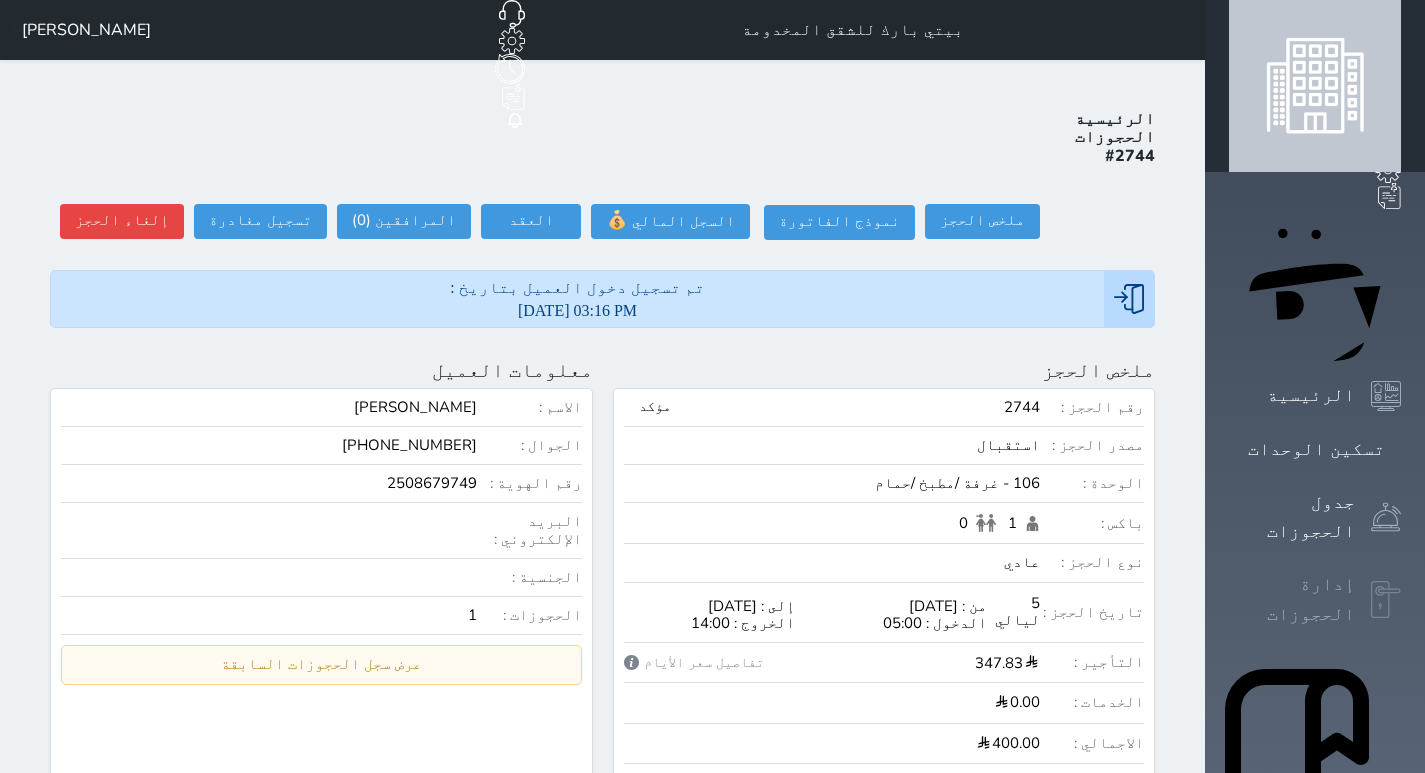 click 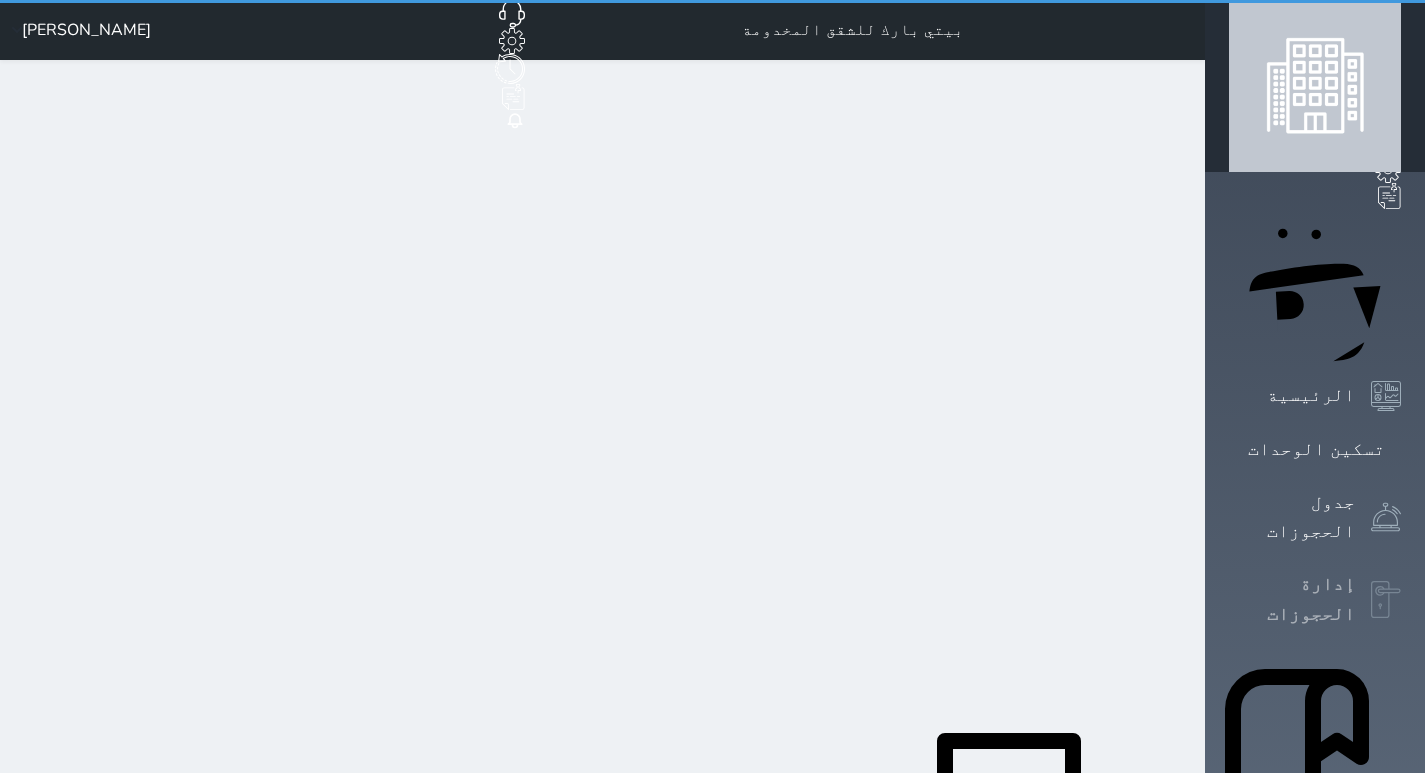 select on "open_all" 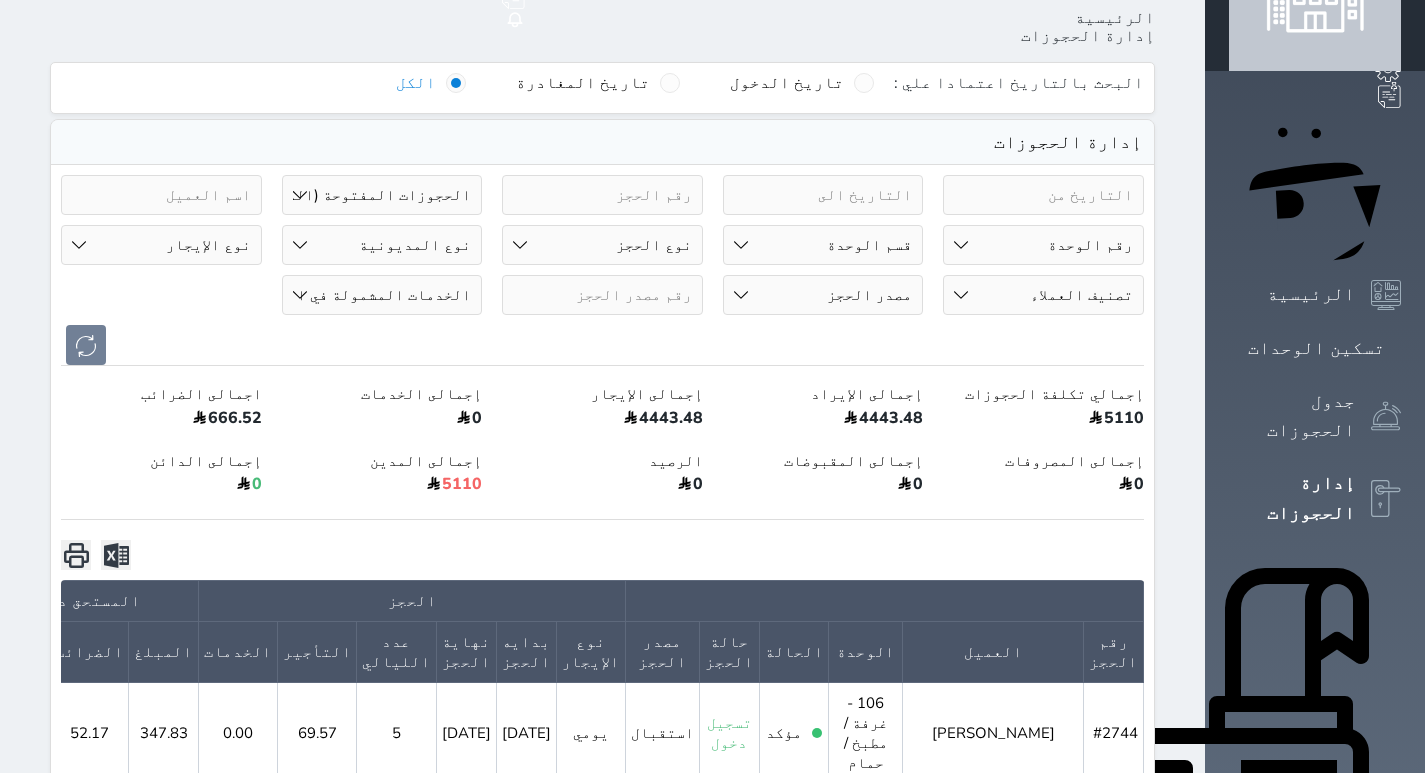scroll, scrollTop: 0, scrollLeft: 0, axis: both 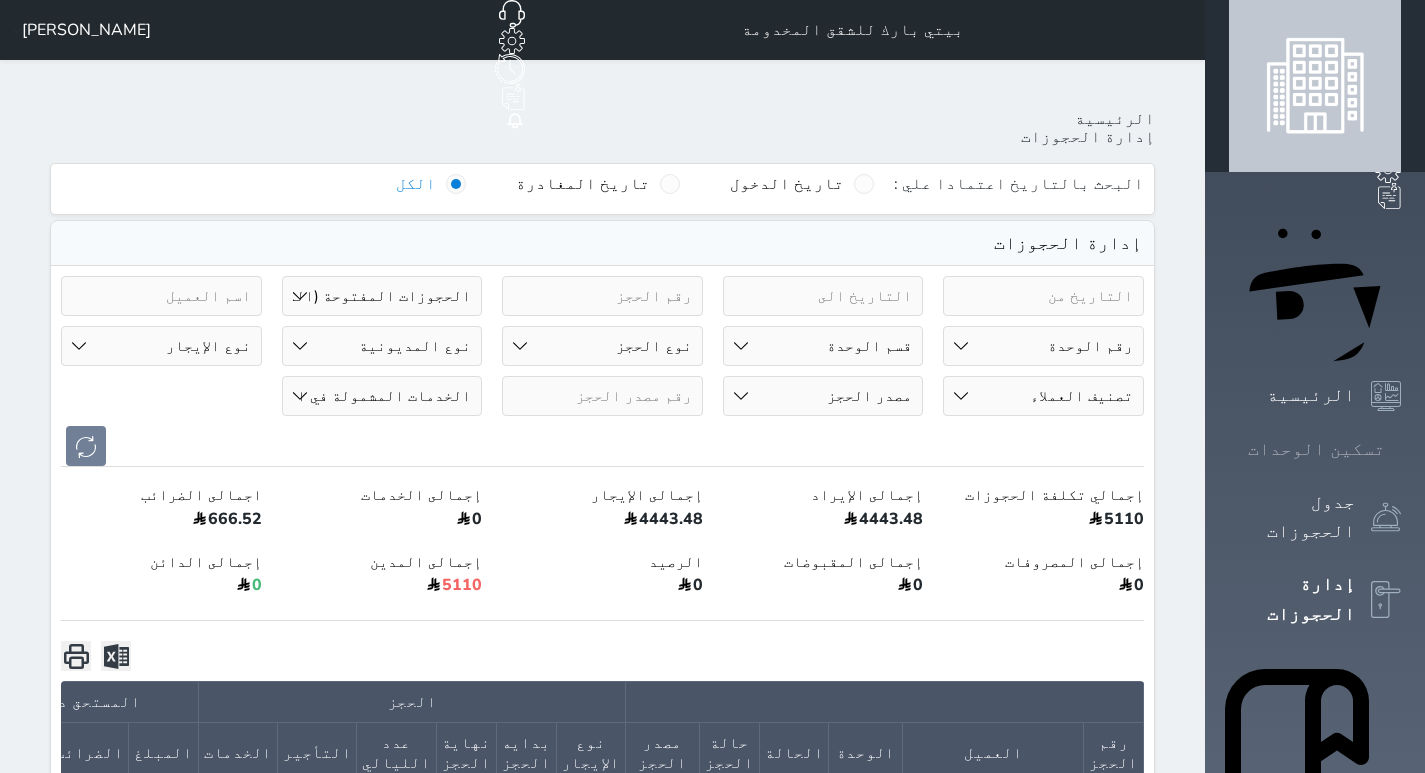 click 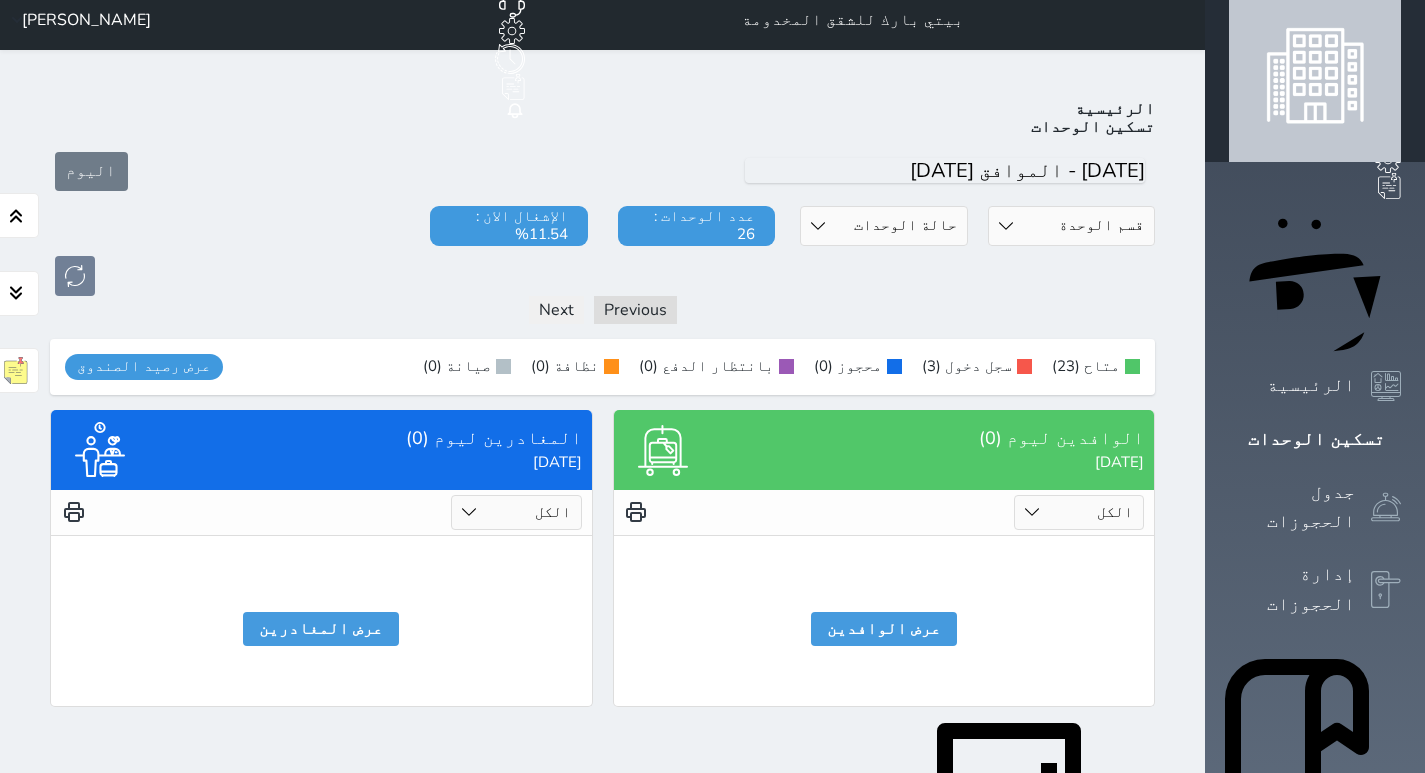 scroll, scrollTop: 0, scrollLeft: 0, axis: both 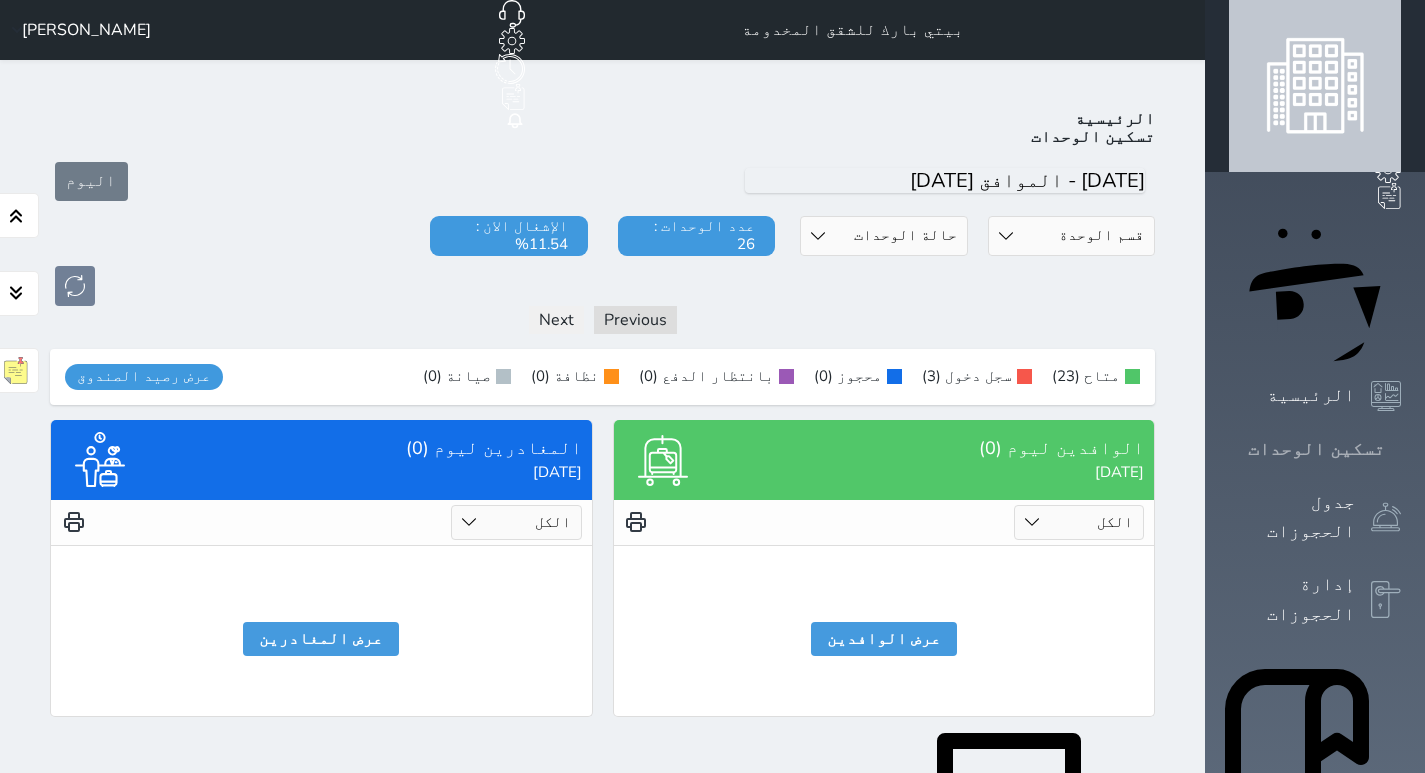 click 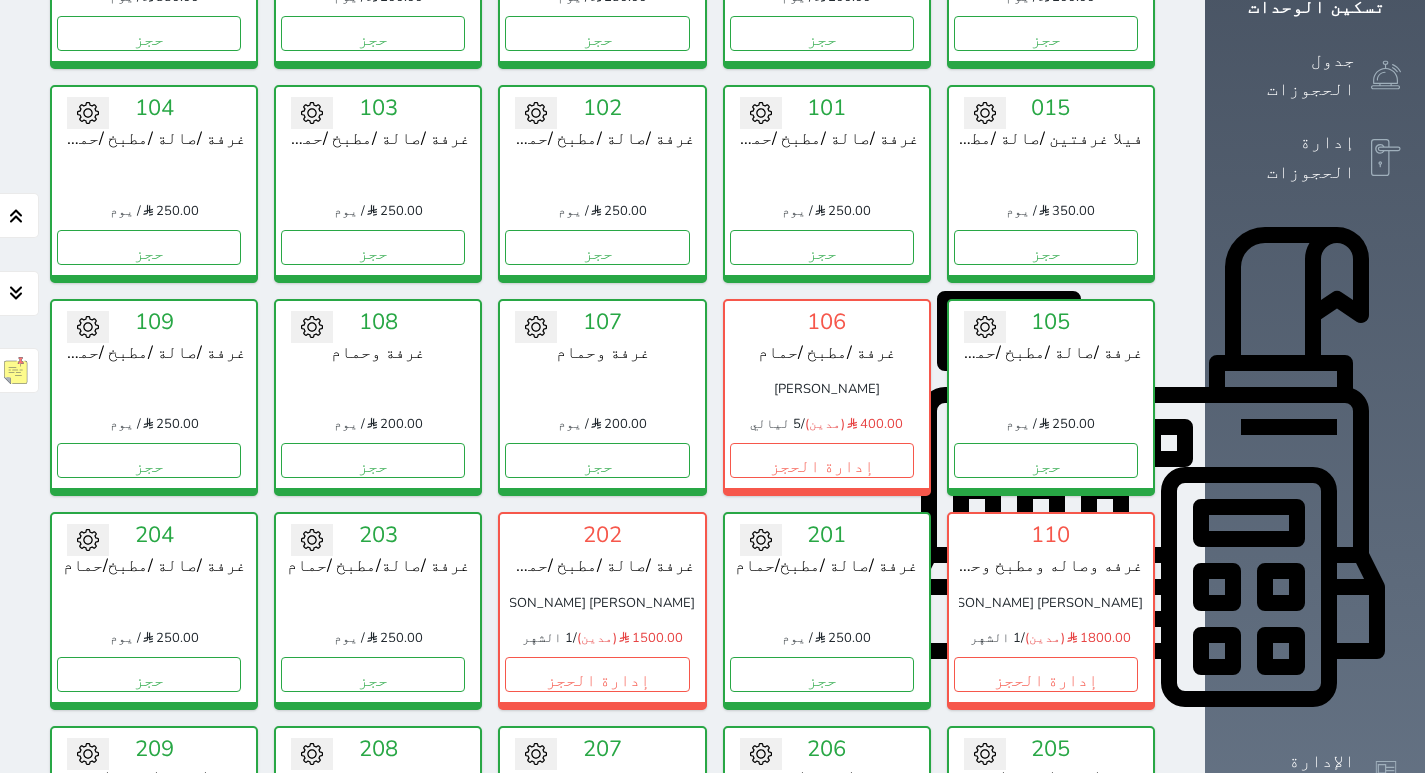 scroll, scrollTop: 500, scrollLeft: 0, axis: vertical 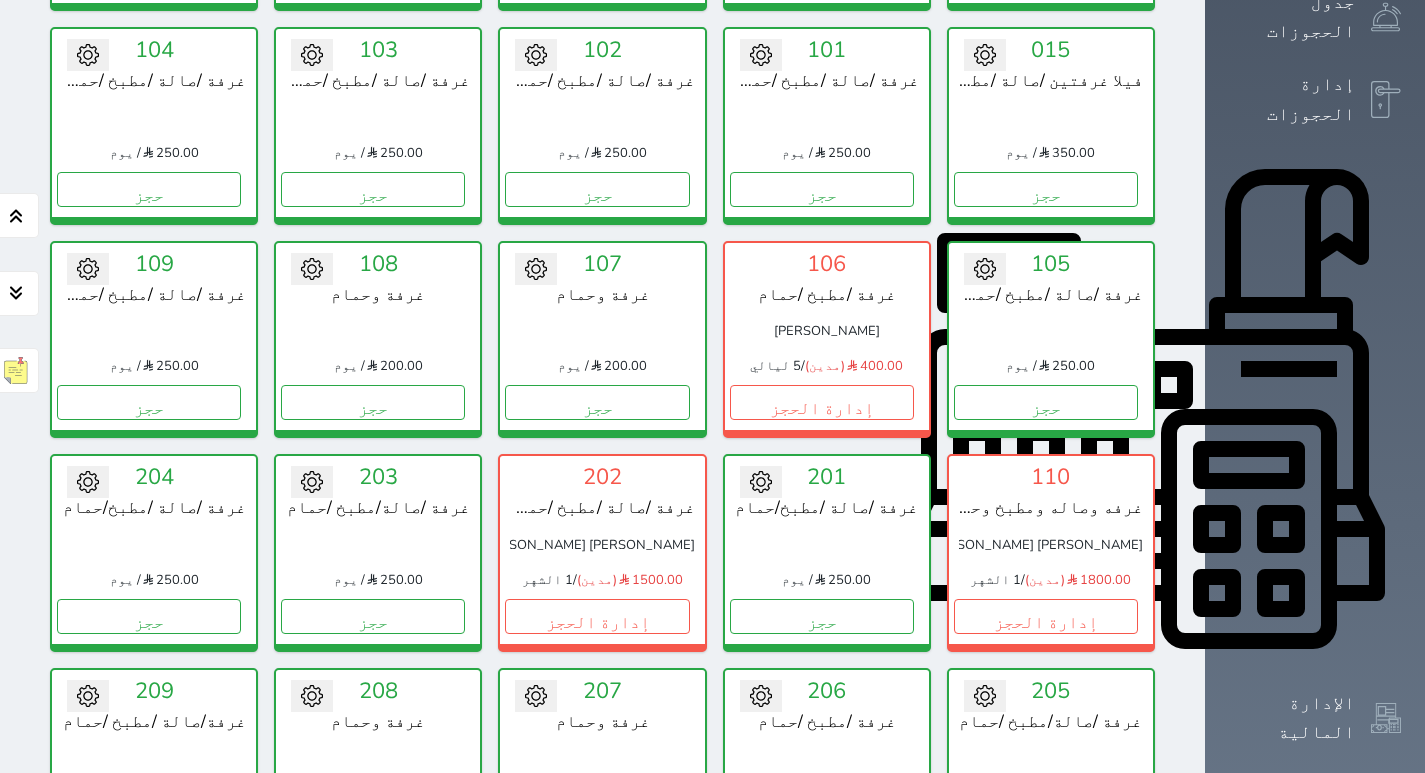 click 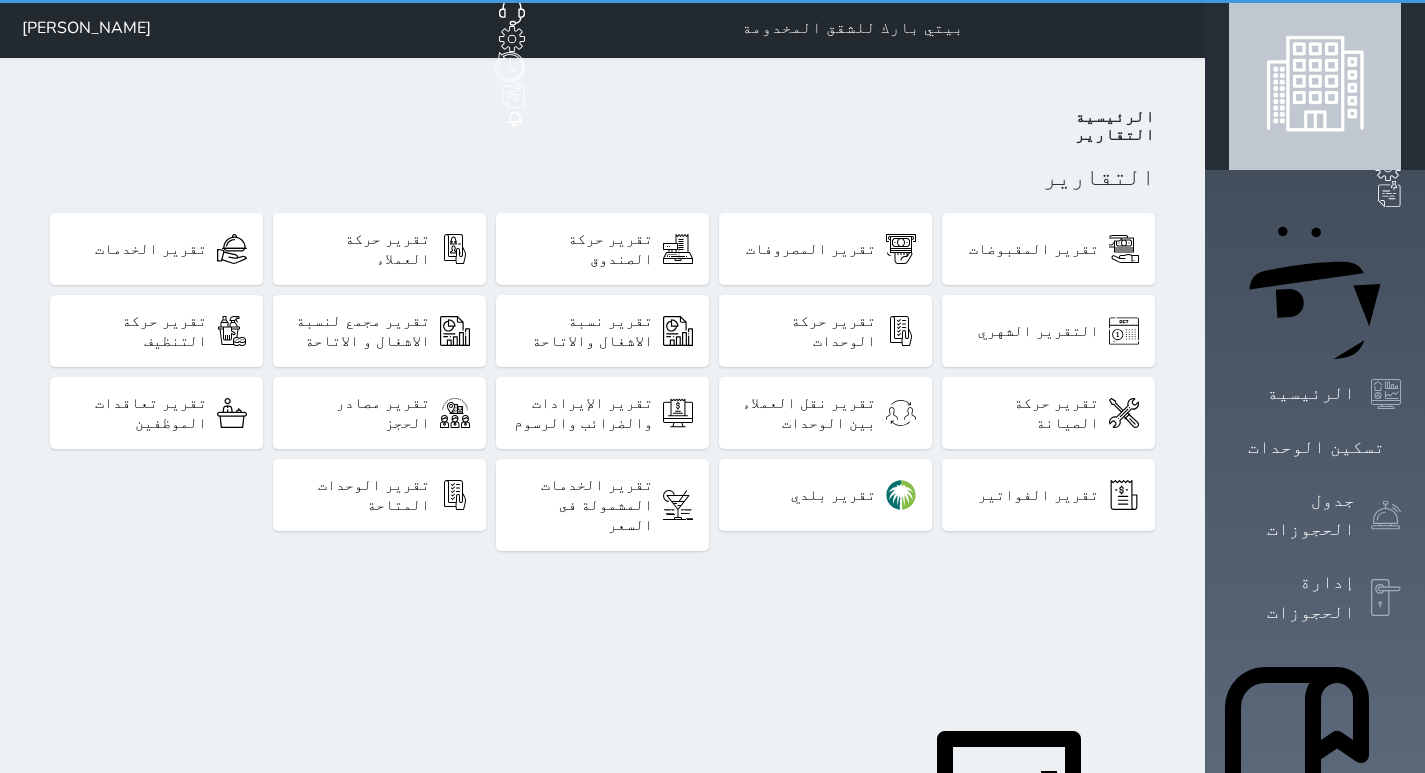 scroll, scrollTop: 0, scrollLeft: 0, axis: both 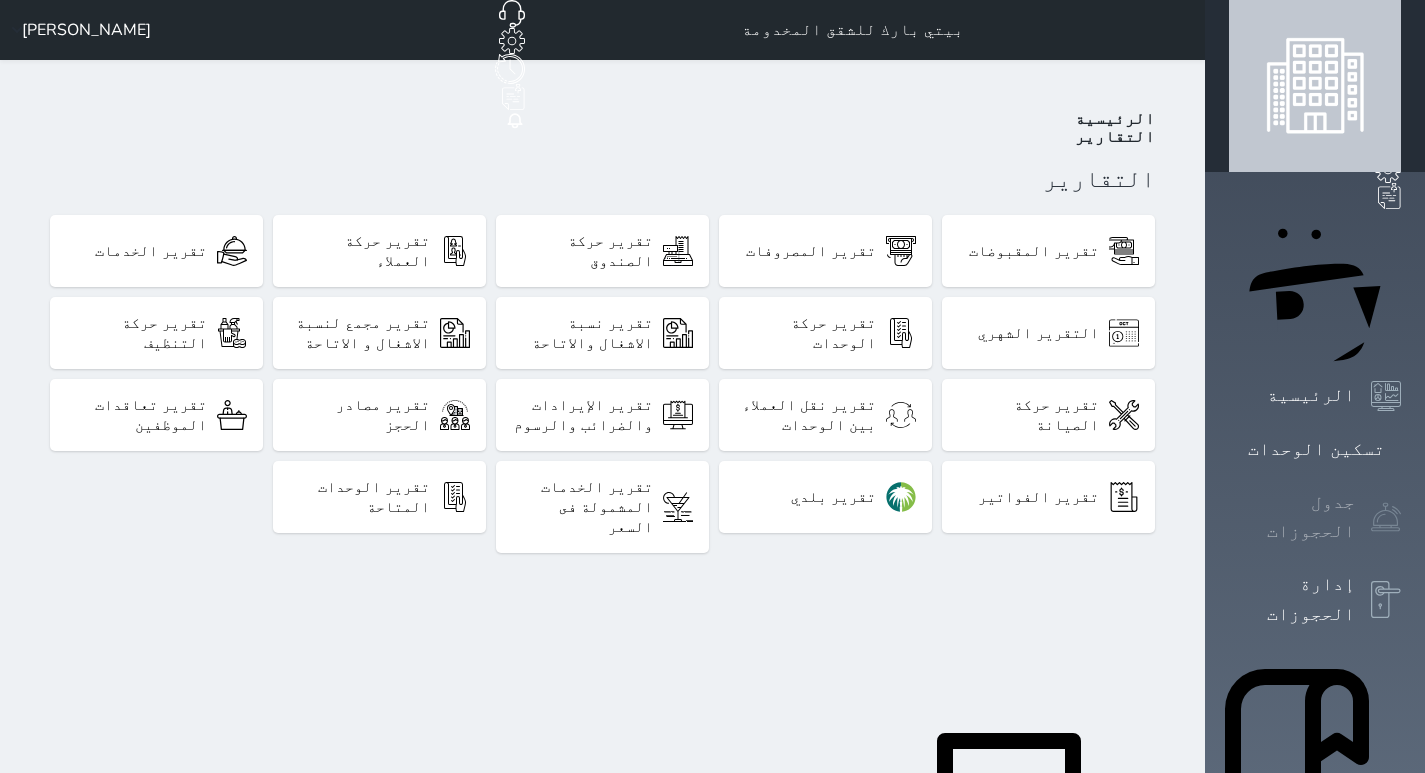 click on "جدول الحجوزات" at bounding box center [1292, 517] 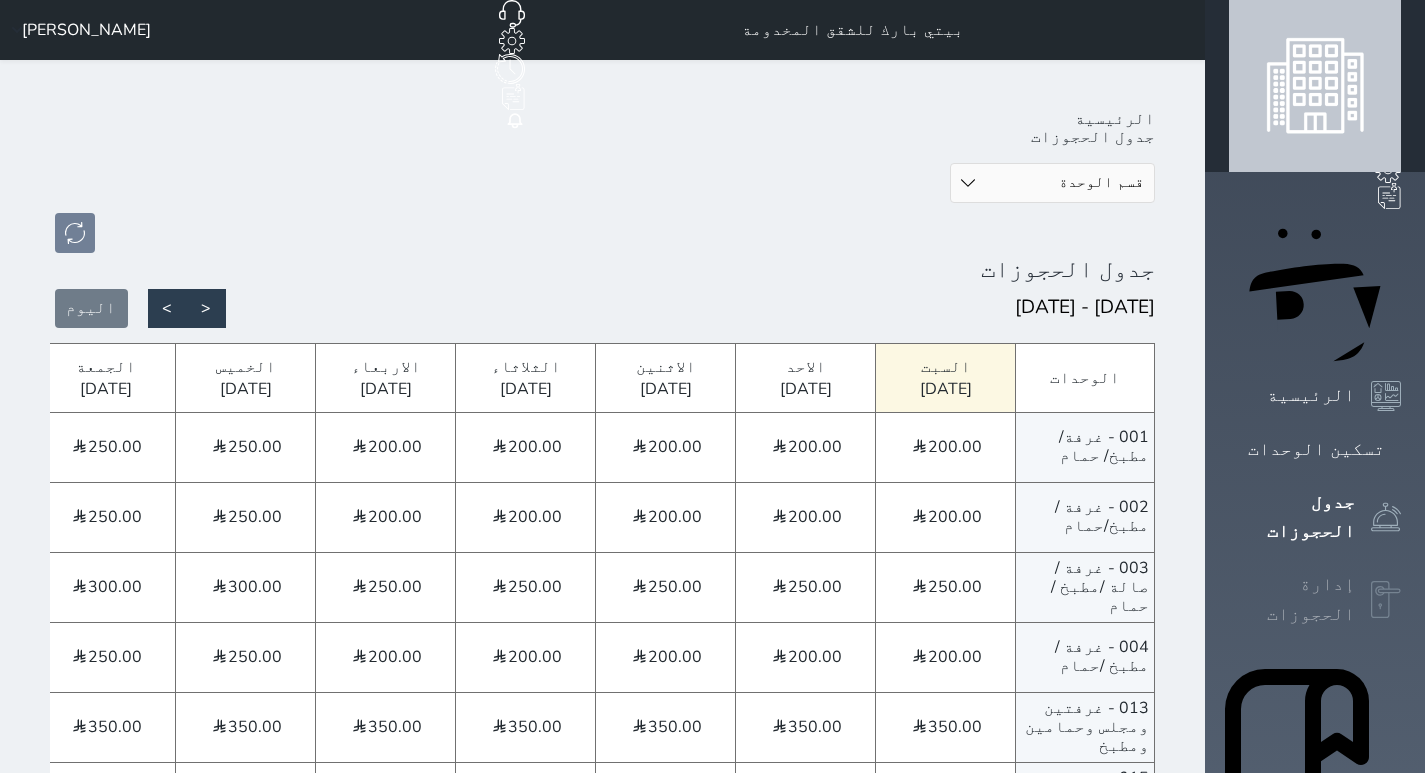 click on "إدارة الحجوزات" at bounding box center (1292, 599) 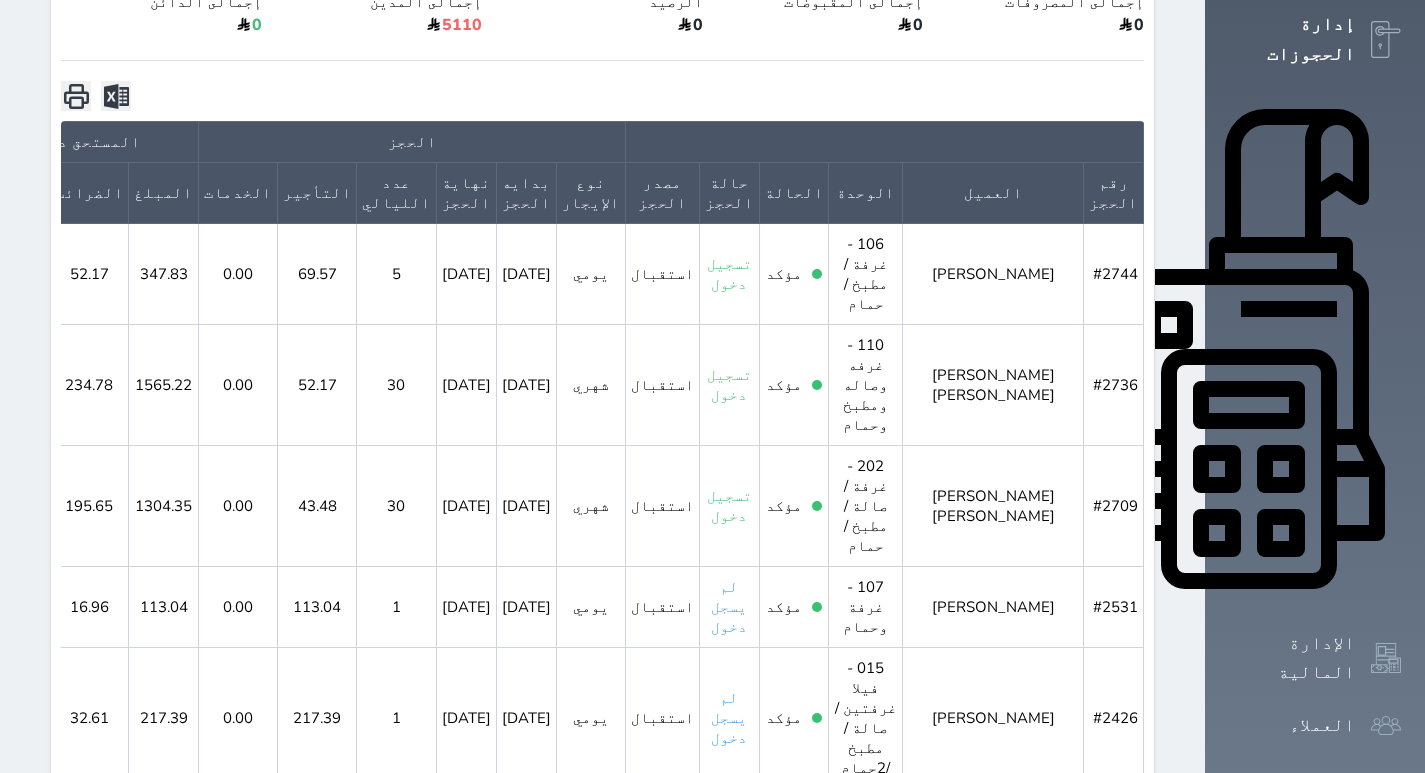 scroll, scrollTop: 478, scrollLeft: 0, axis: vertical 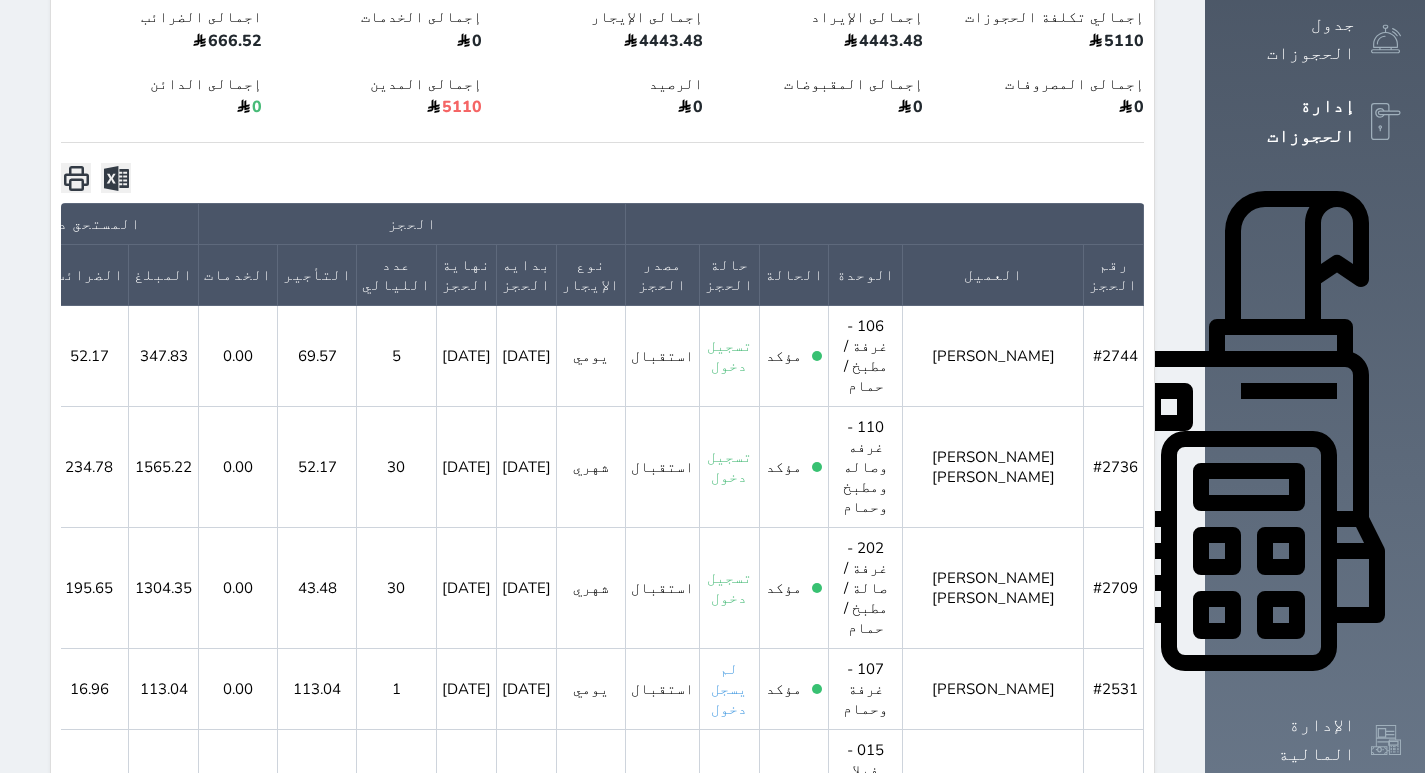 click 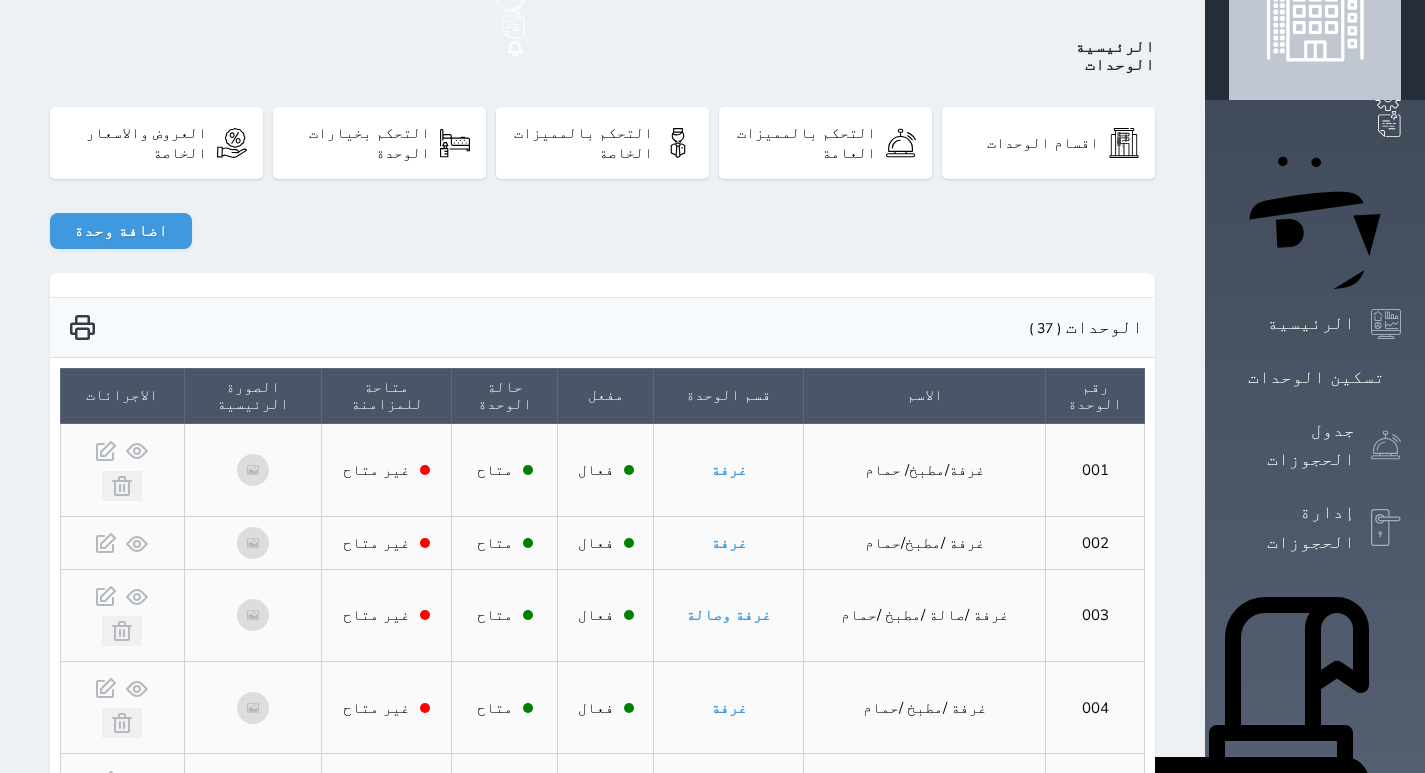 scroll, scrollTop: 0, scrollLeft: 0, axis: both 